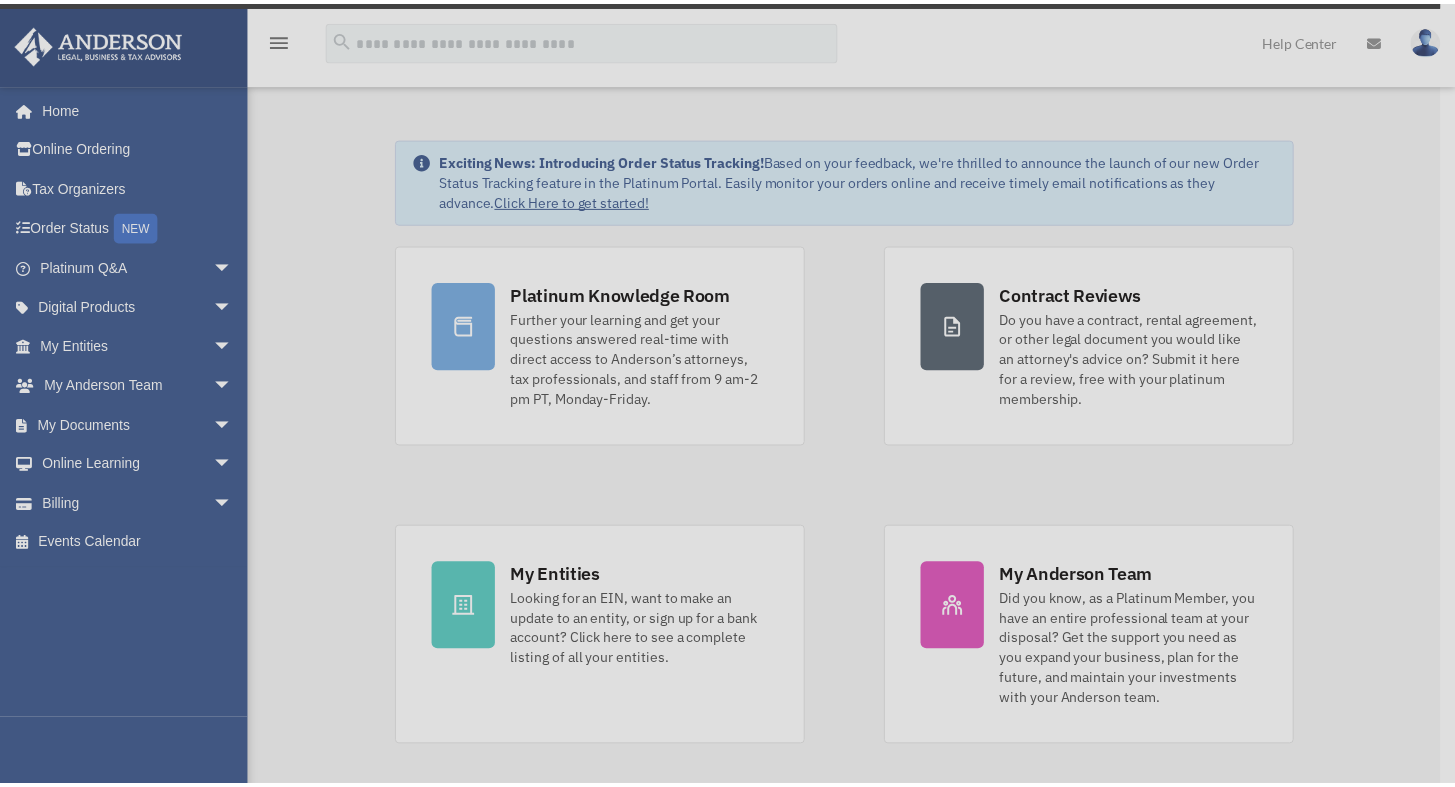 scroll, scrollTop: 32, scrollLeft: 0, axis: vertical 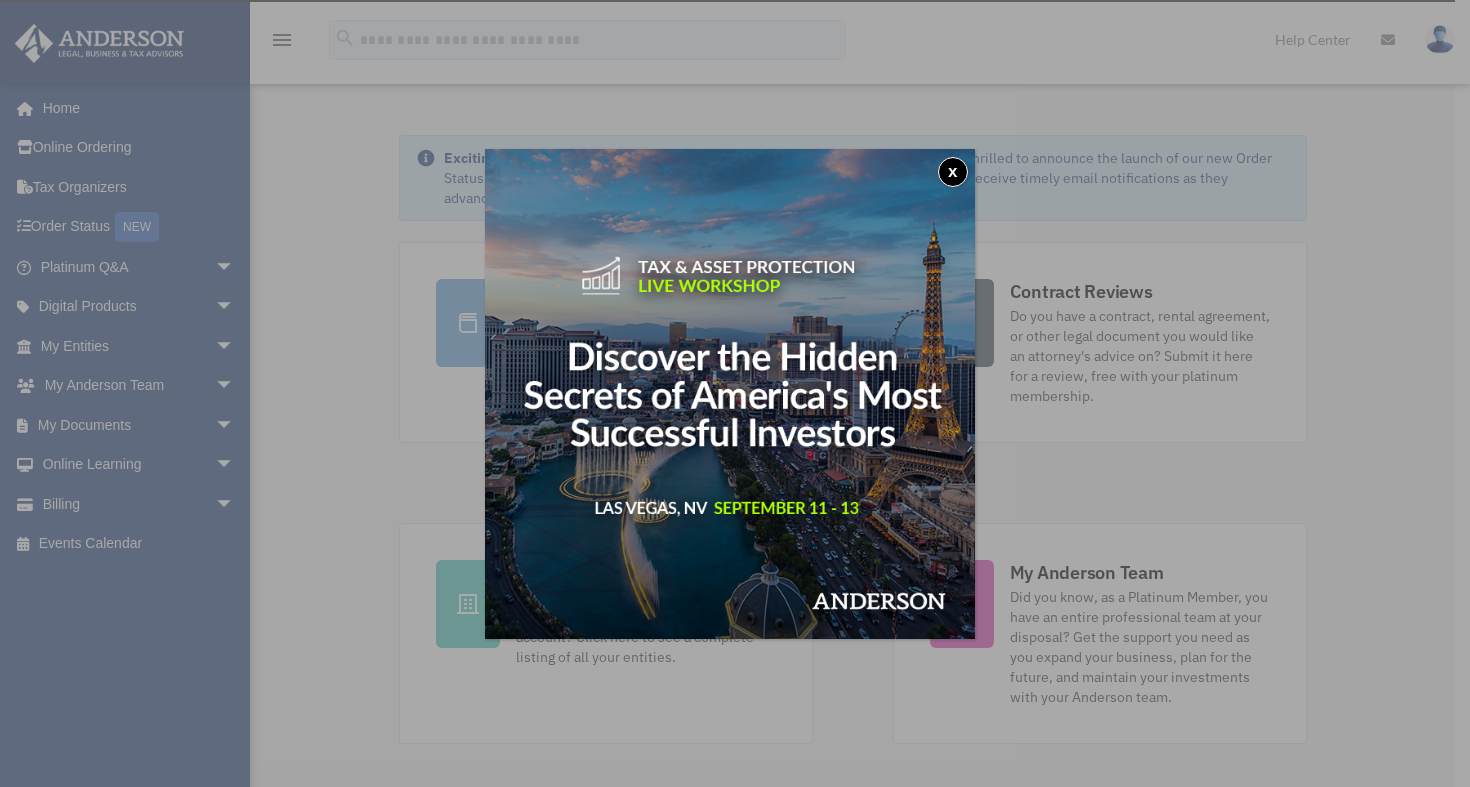 drag, startPoint x: 953, startPoint y: 146, endPoint x: 962, endPoint y: 178, distance: 33.24154 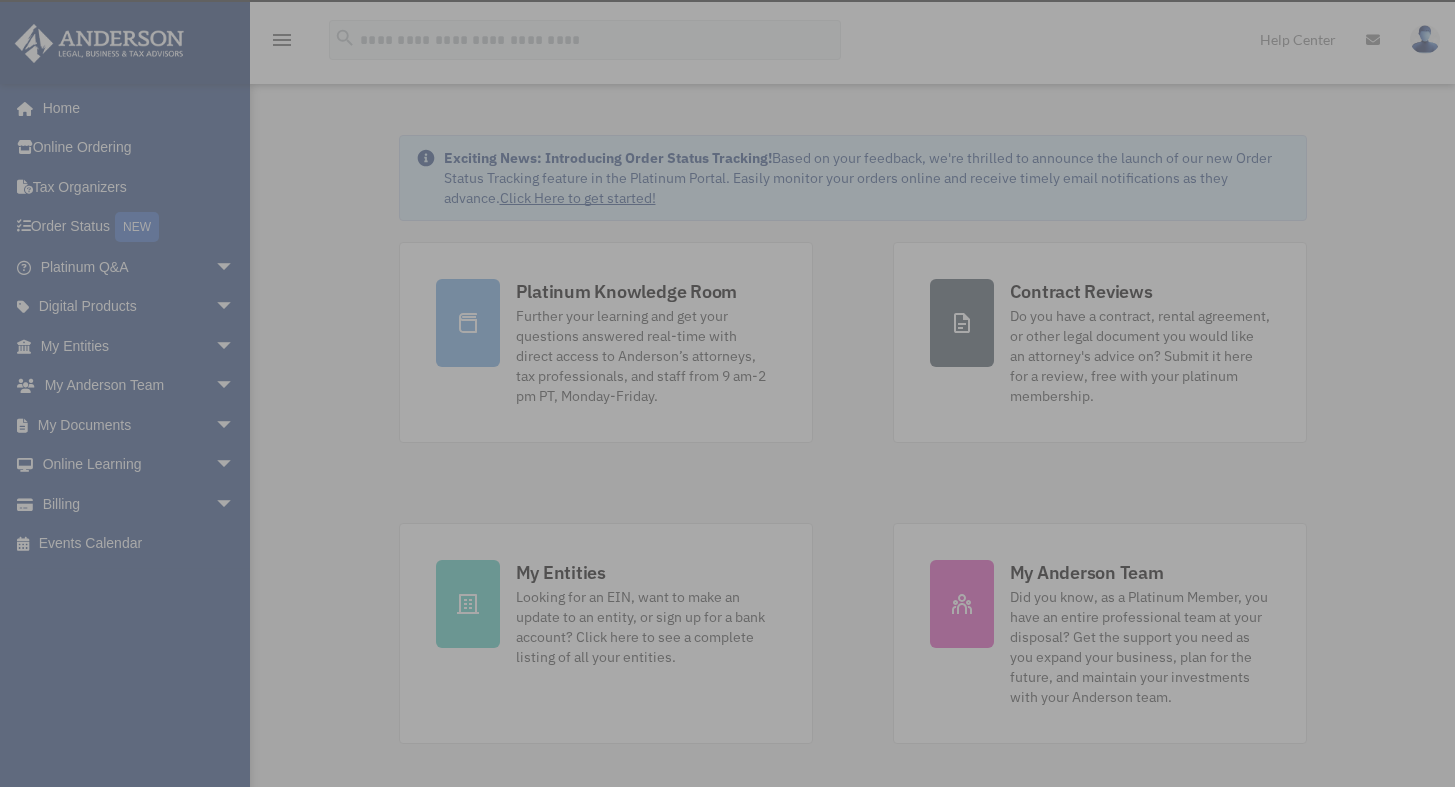 click on "x" at bounding box center [727, 393] 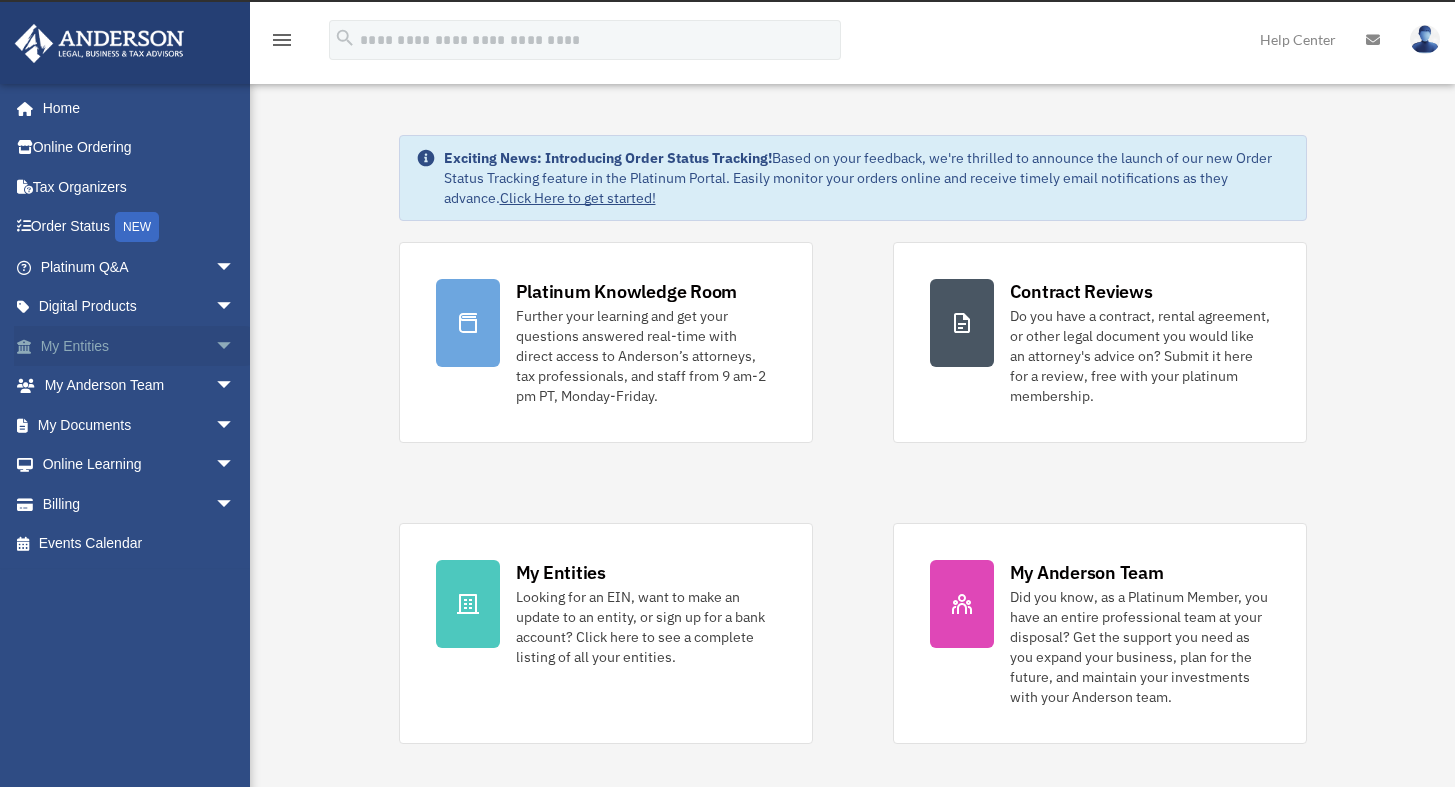 click on "arrow_drop_down" at bounding box center (235, 346) 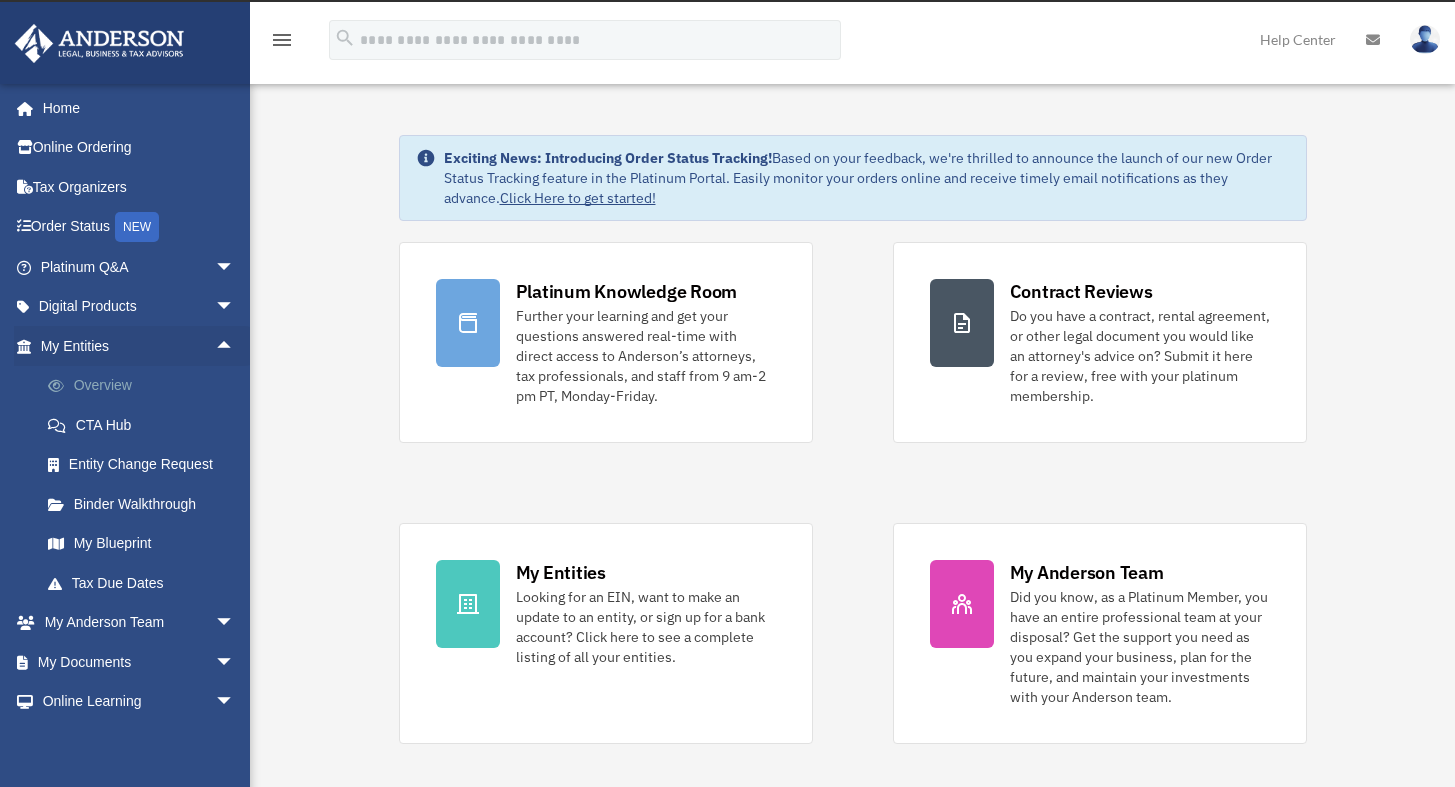 click on "Overview" at bounding box center (146, 386) 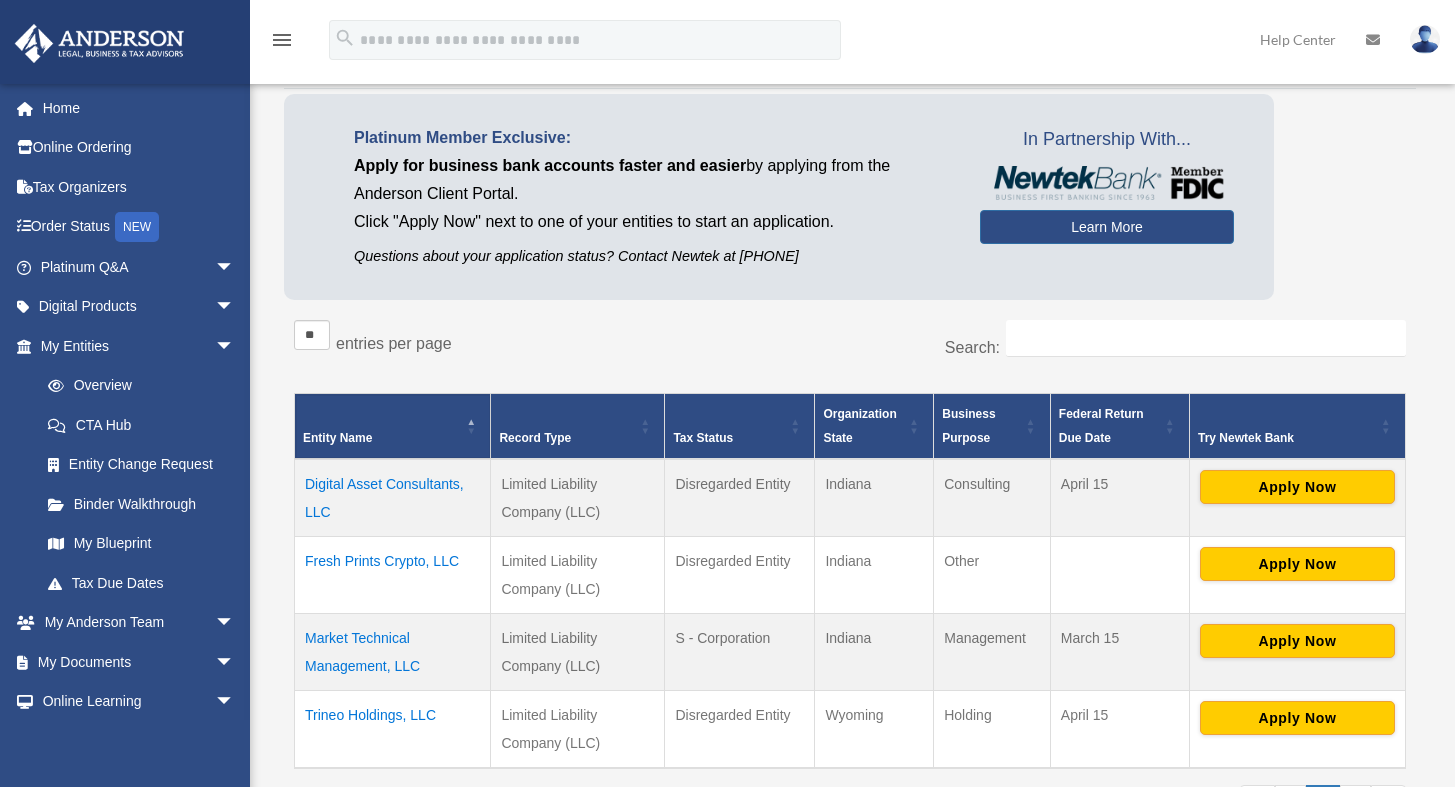 scroll, scrollTop: 148, scrollLeft: 0, axis: vertical 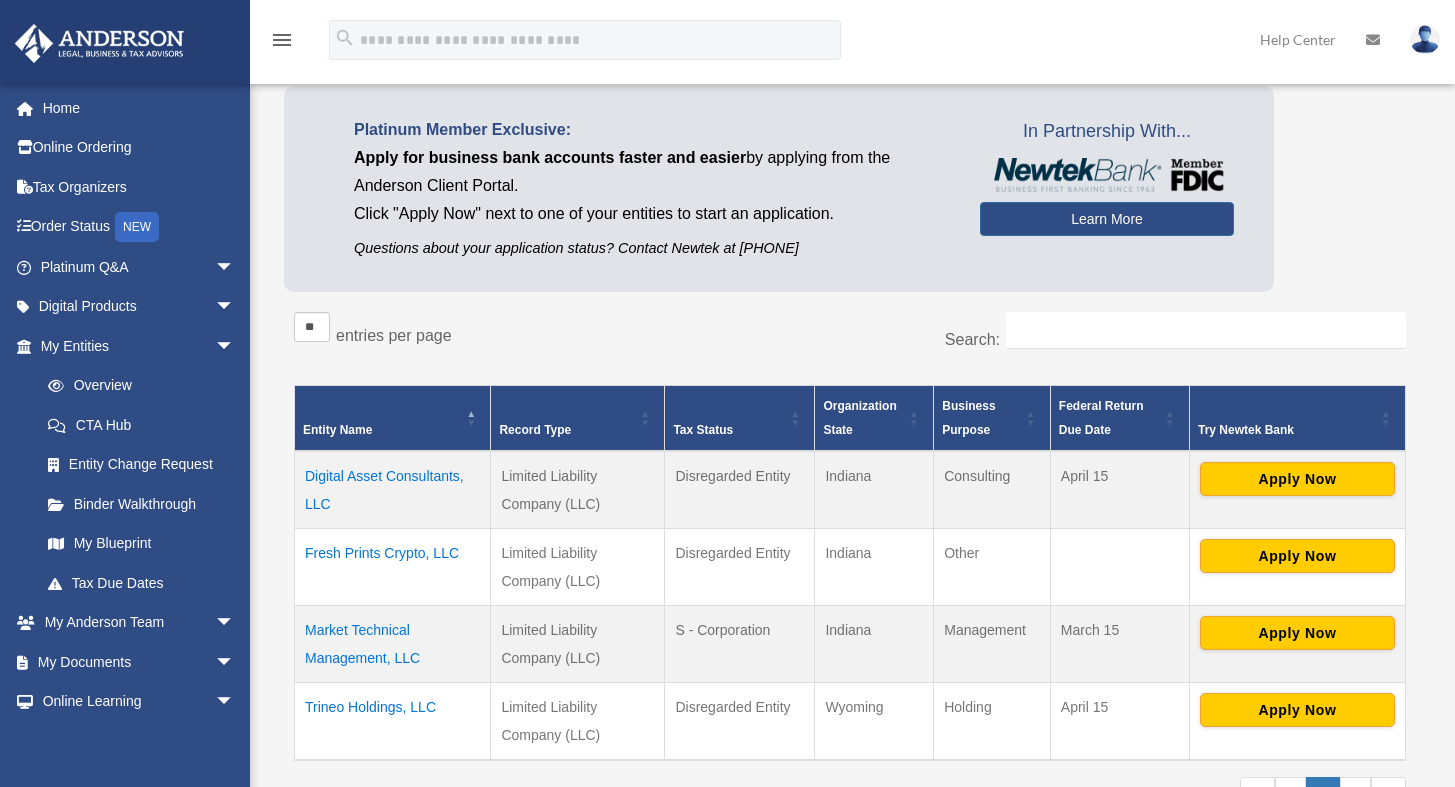 click on "Digital Asset Consultants, LLC" at bounding box center (393, 490) 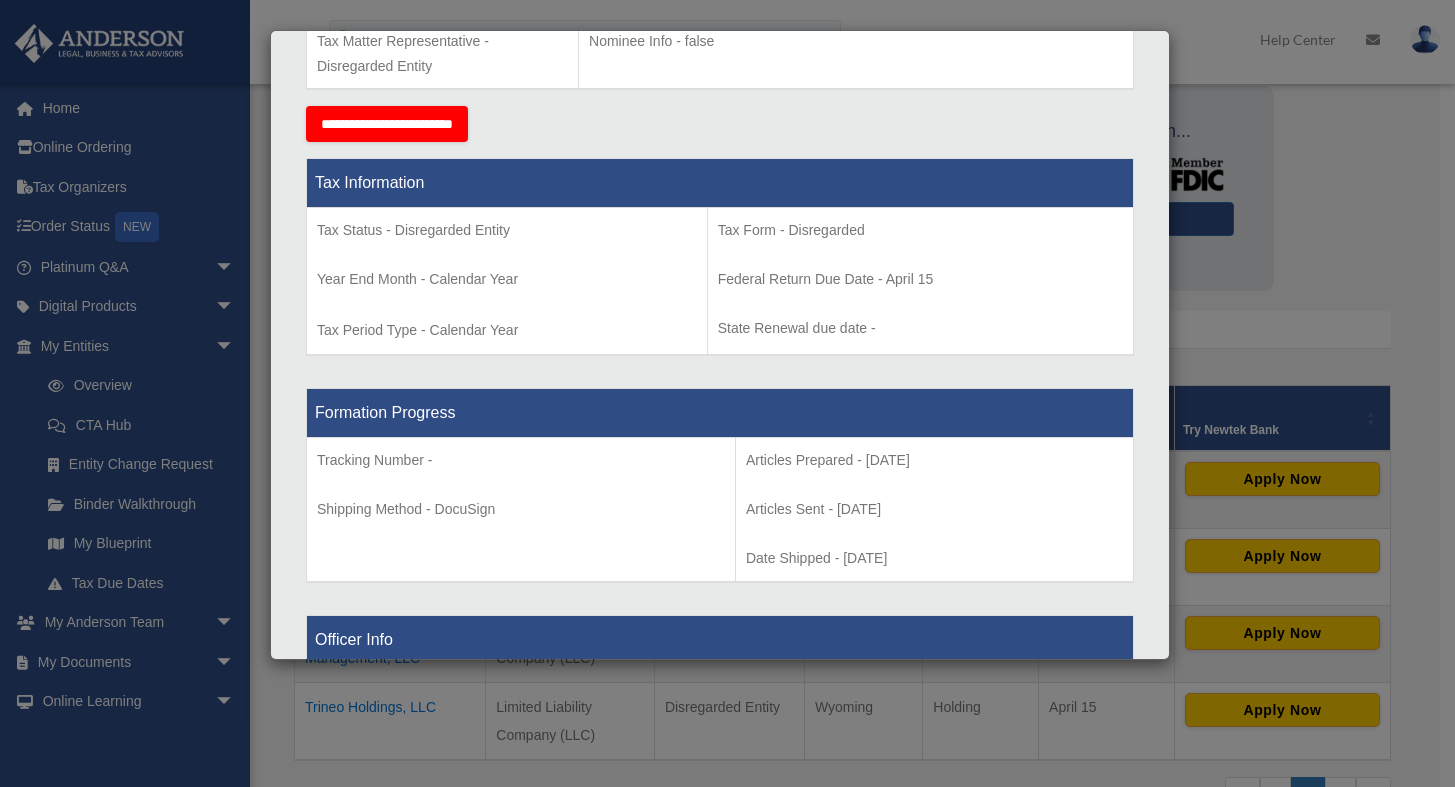 scroll, scrollTop: 752, scrollLeft: 0, axis: vertical 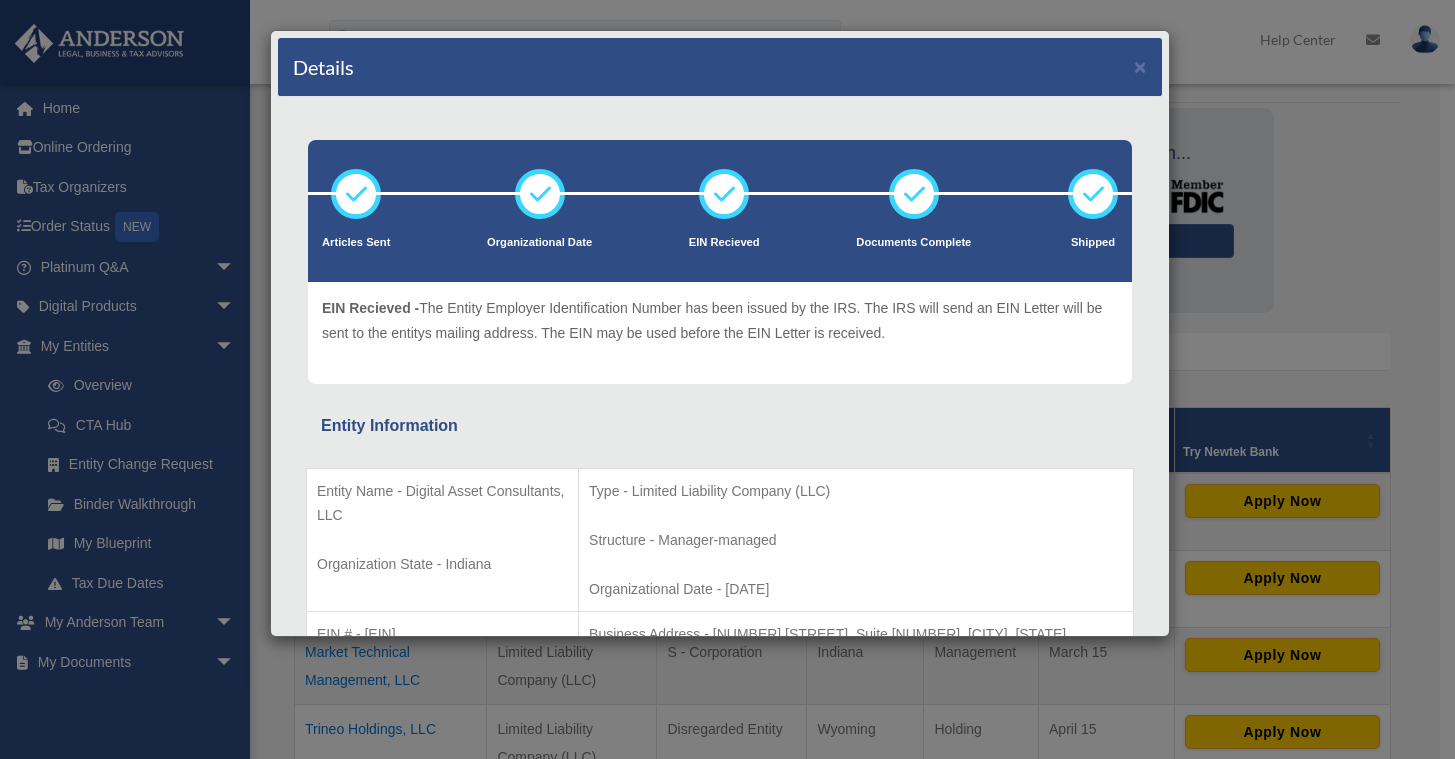 click at bounding box center (724, 194) 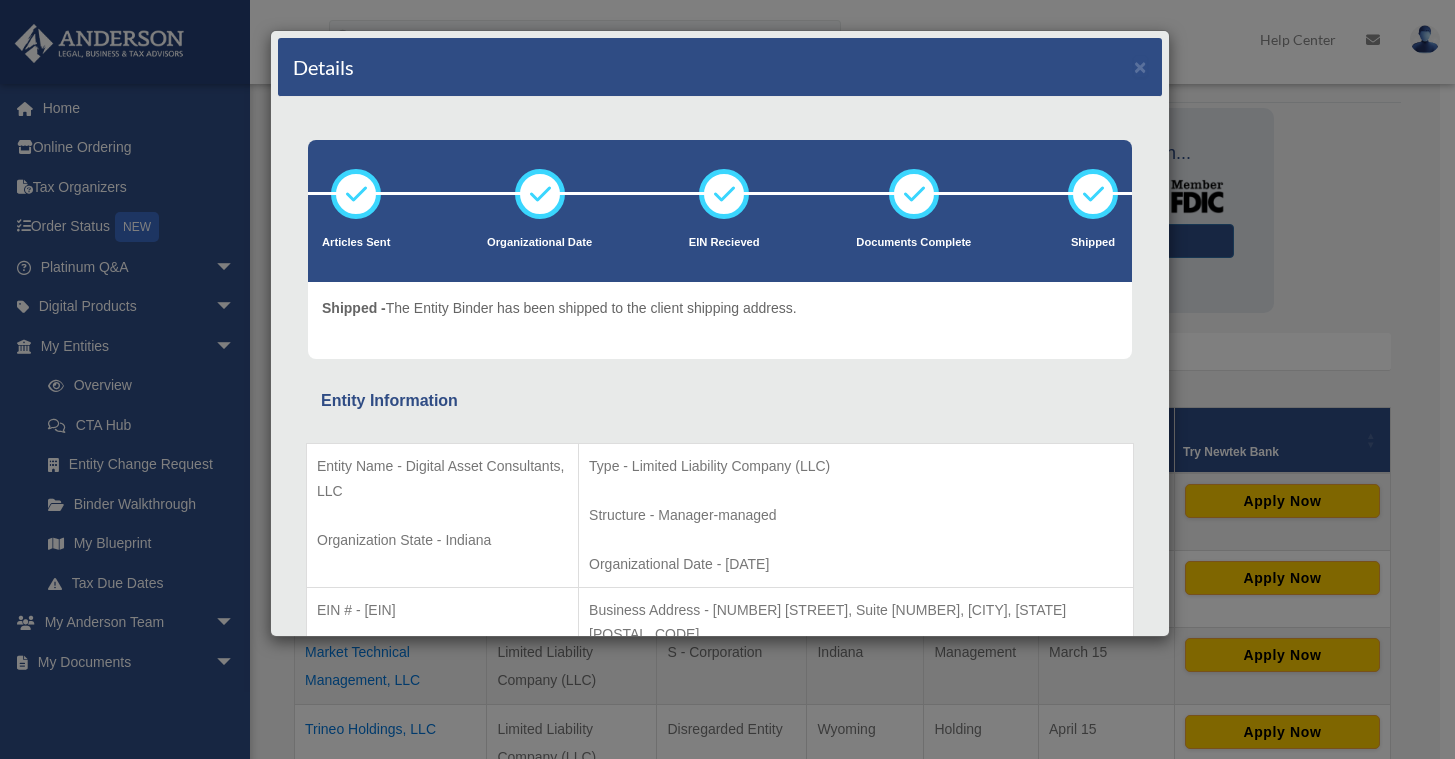 scroll, scrollTop: 0, scrollLeft: 0, axis: both 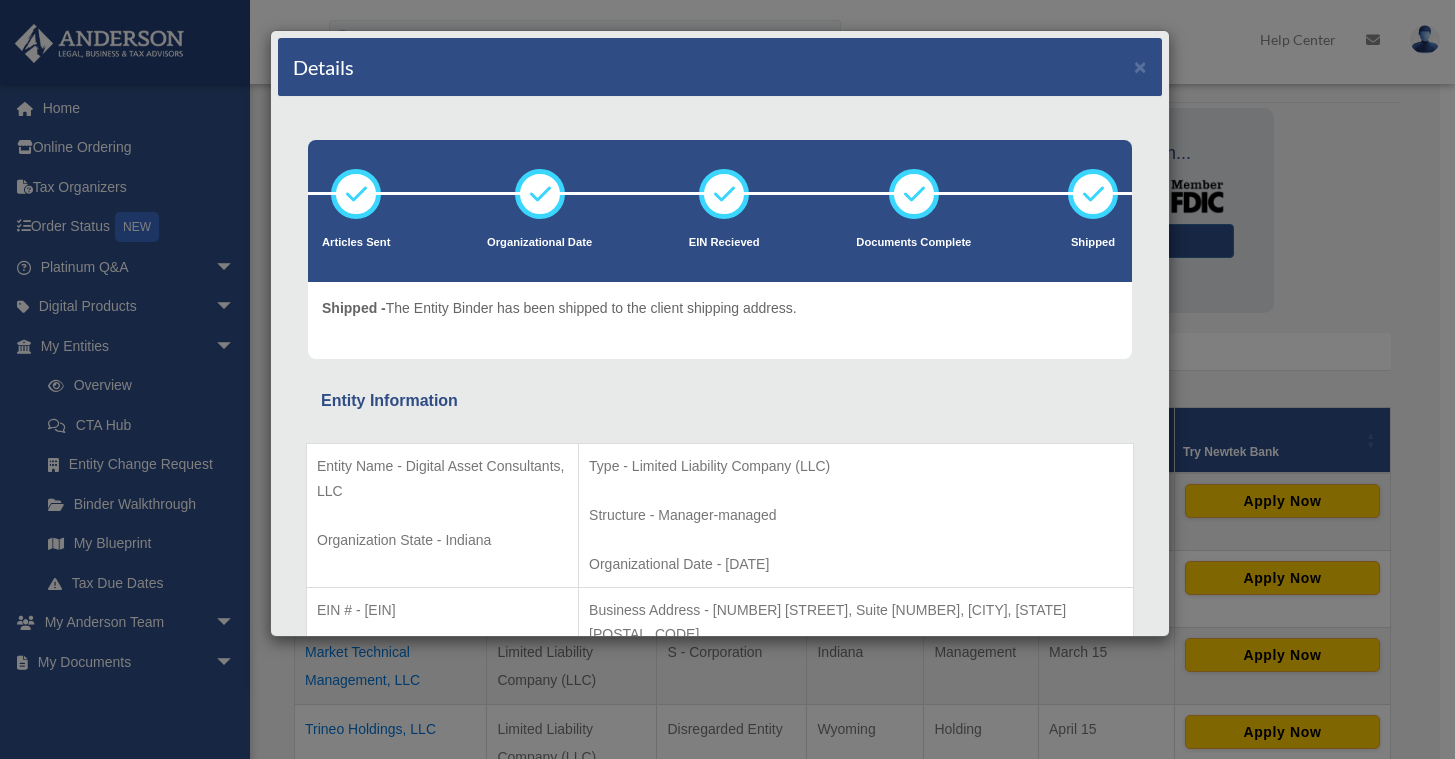 drag, startPoint x: 1120, startPoint y: 67, endPoint x: 1118, endPoint y: 81, distance: 14.142136 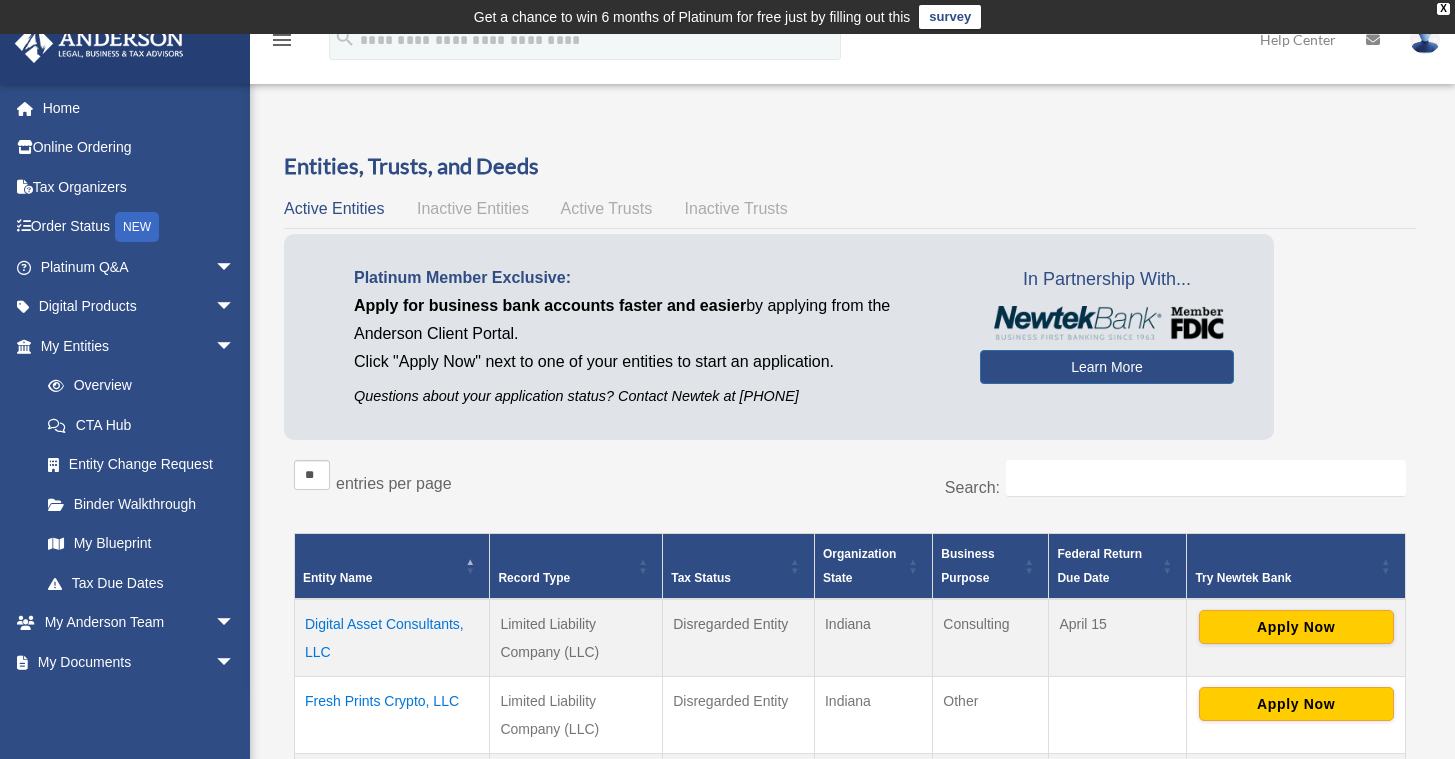 scroll, scrollTop: 0, scrollLeft: 0, axis: both 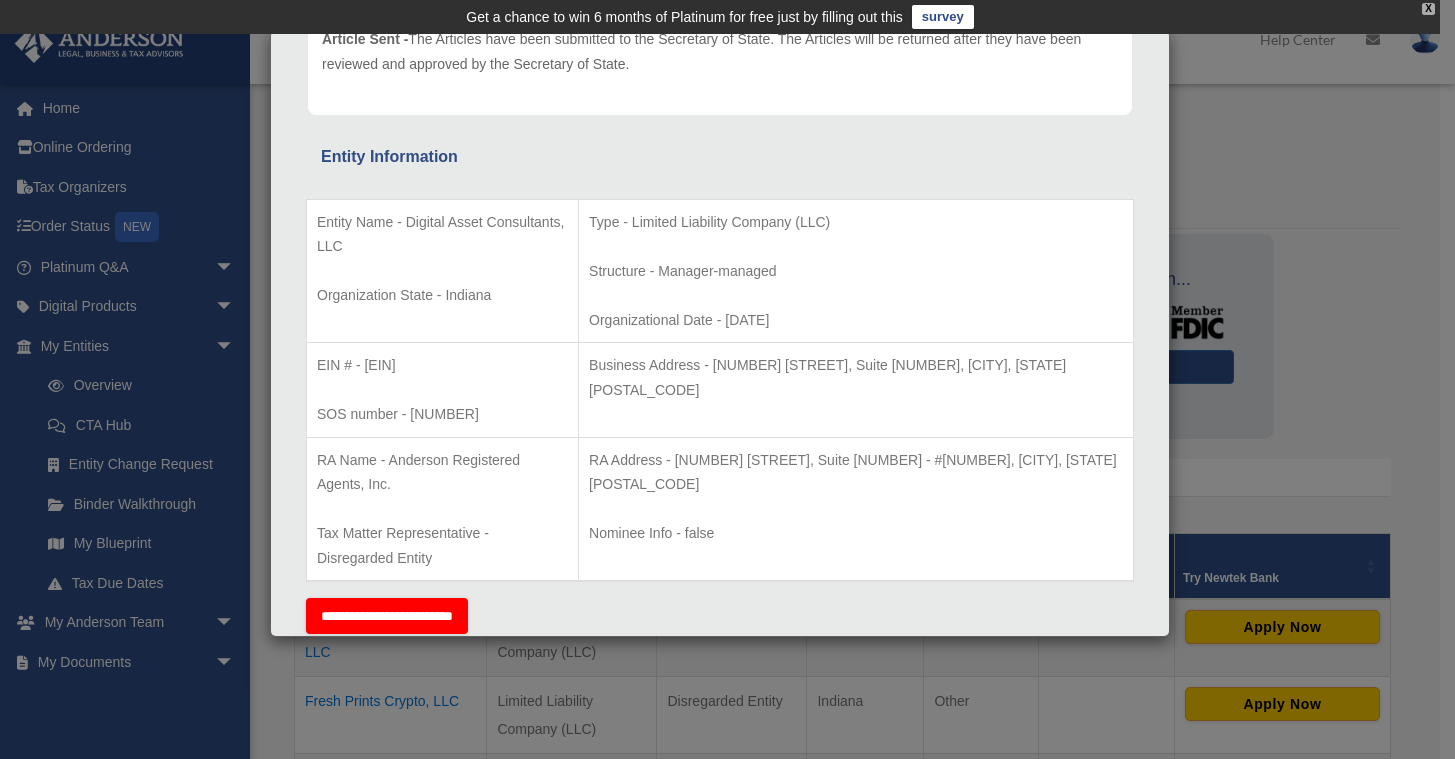 click on "X" at bounding box center (1428, 9) 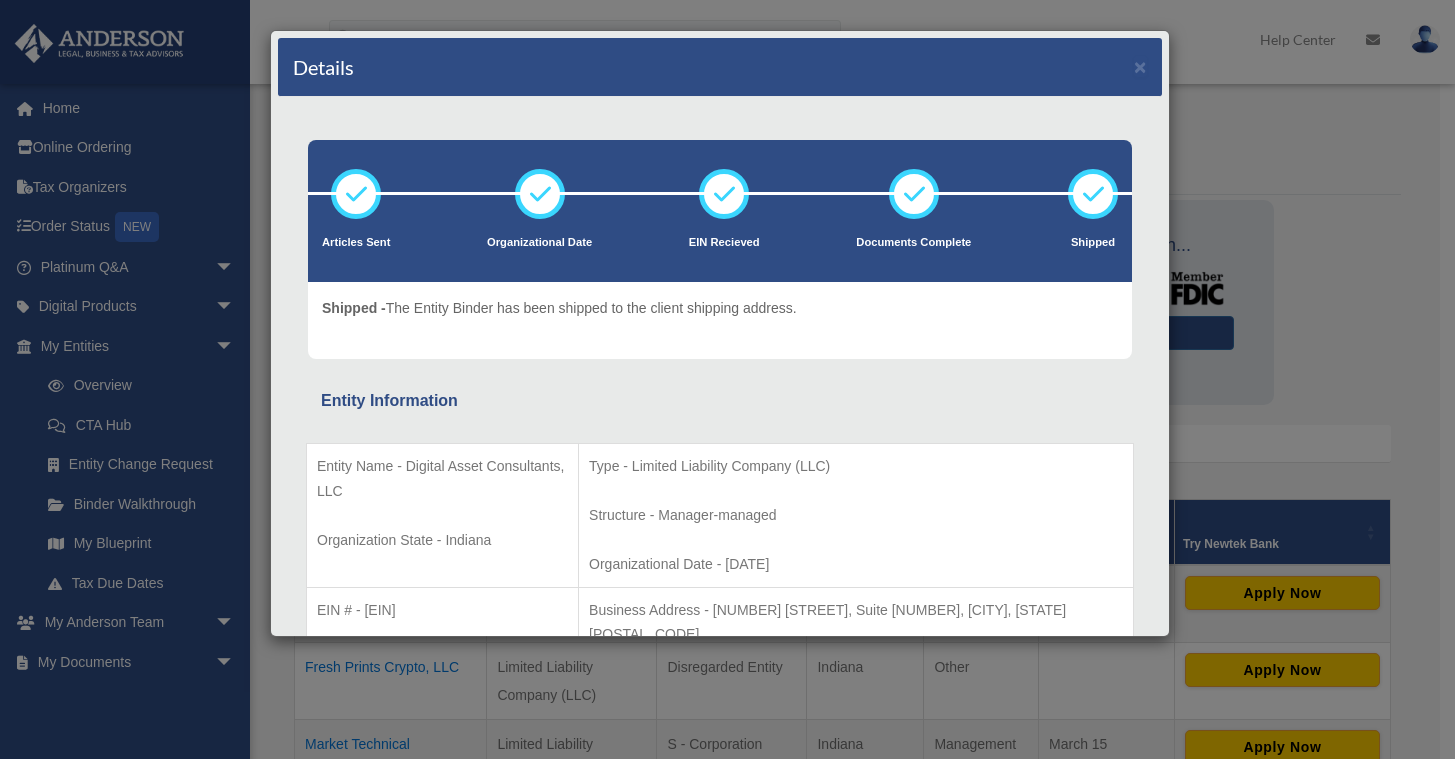 scroll, scrollTop: 0, scrollLeft: 0, axis: both 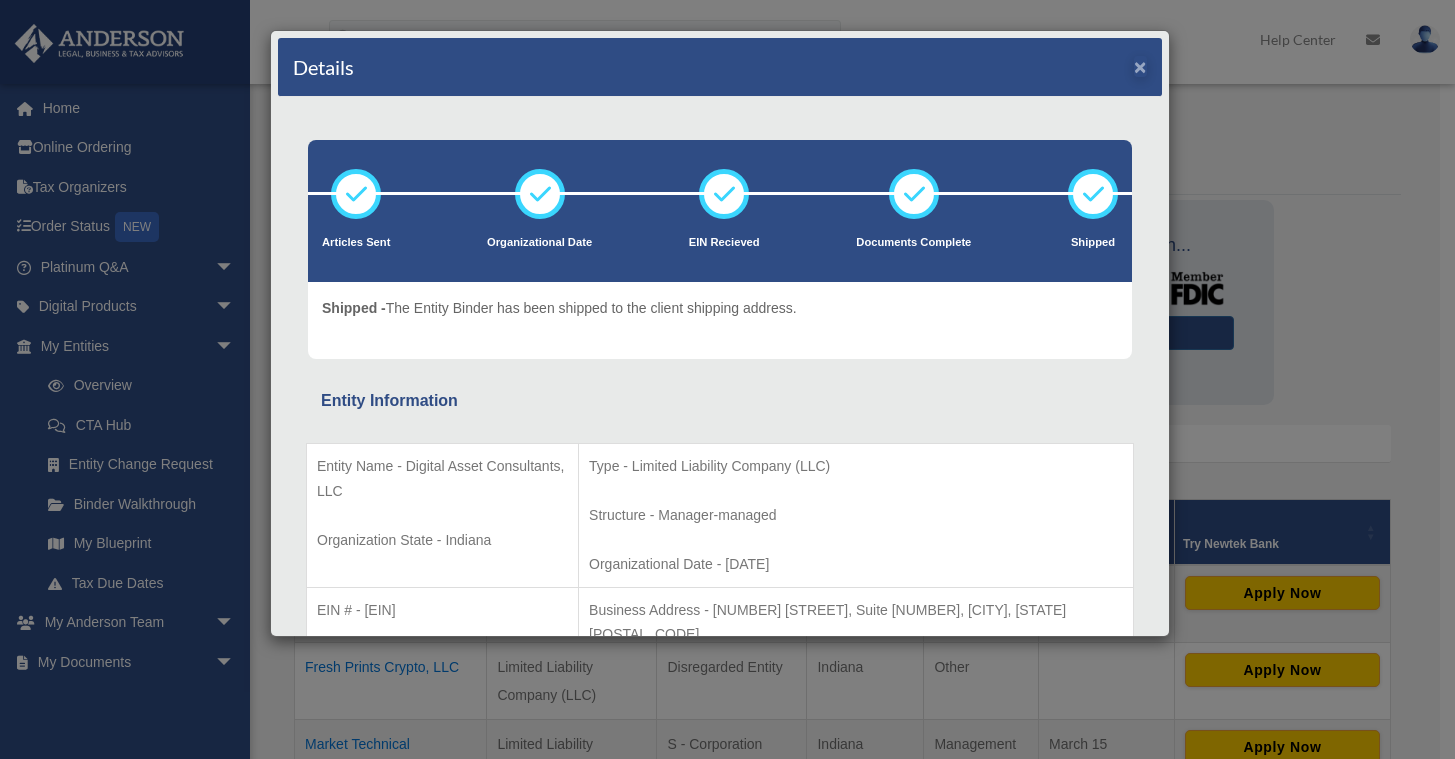 click on "×" at bounding box center (1140, 66) 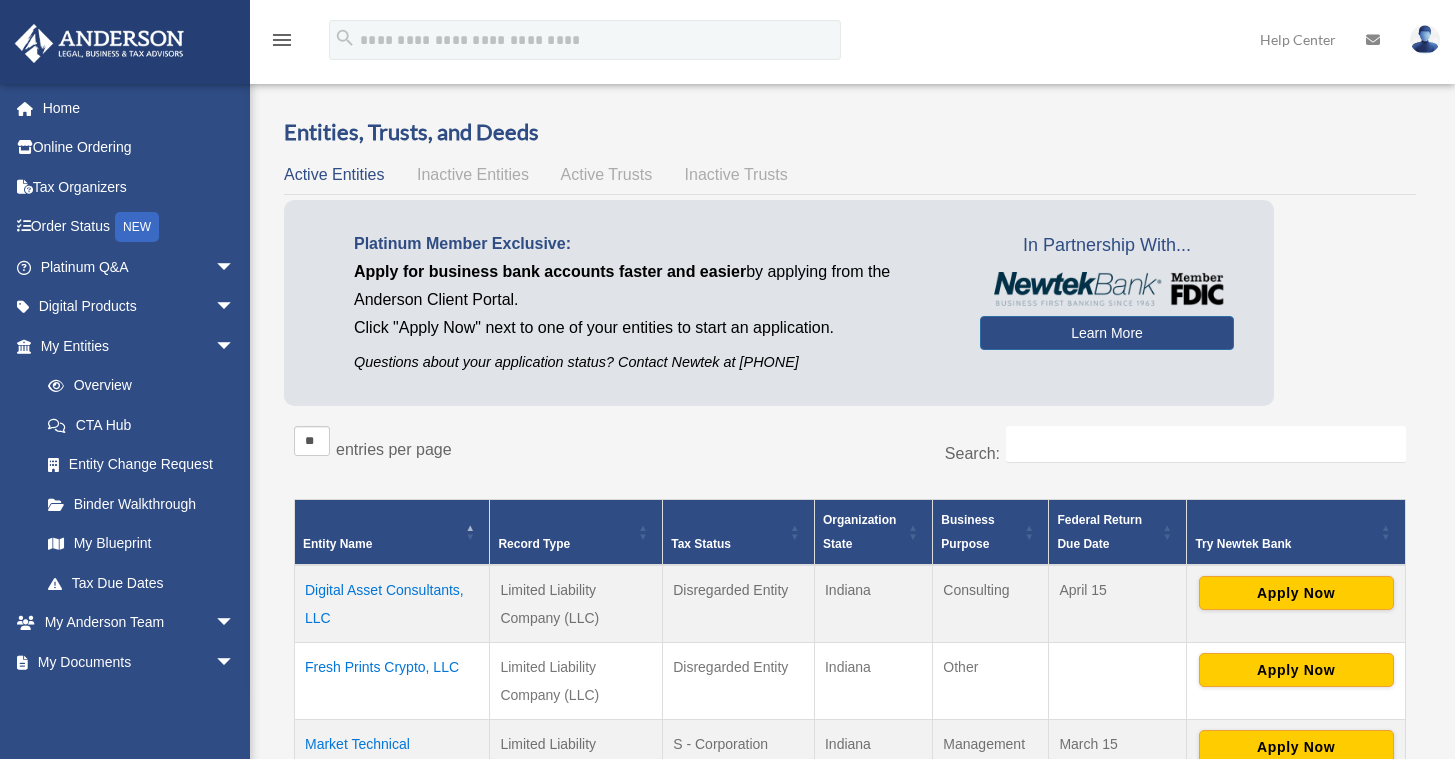 click at bounding box center (1425, 39) 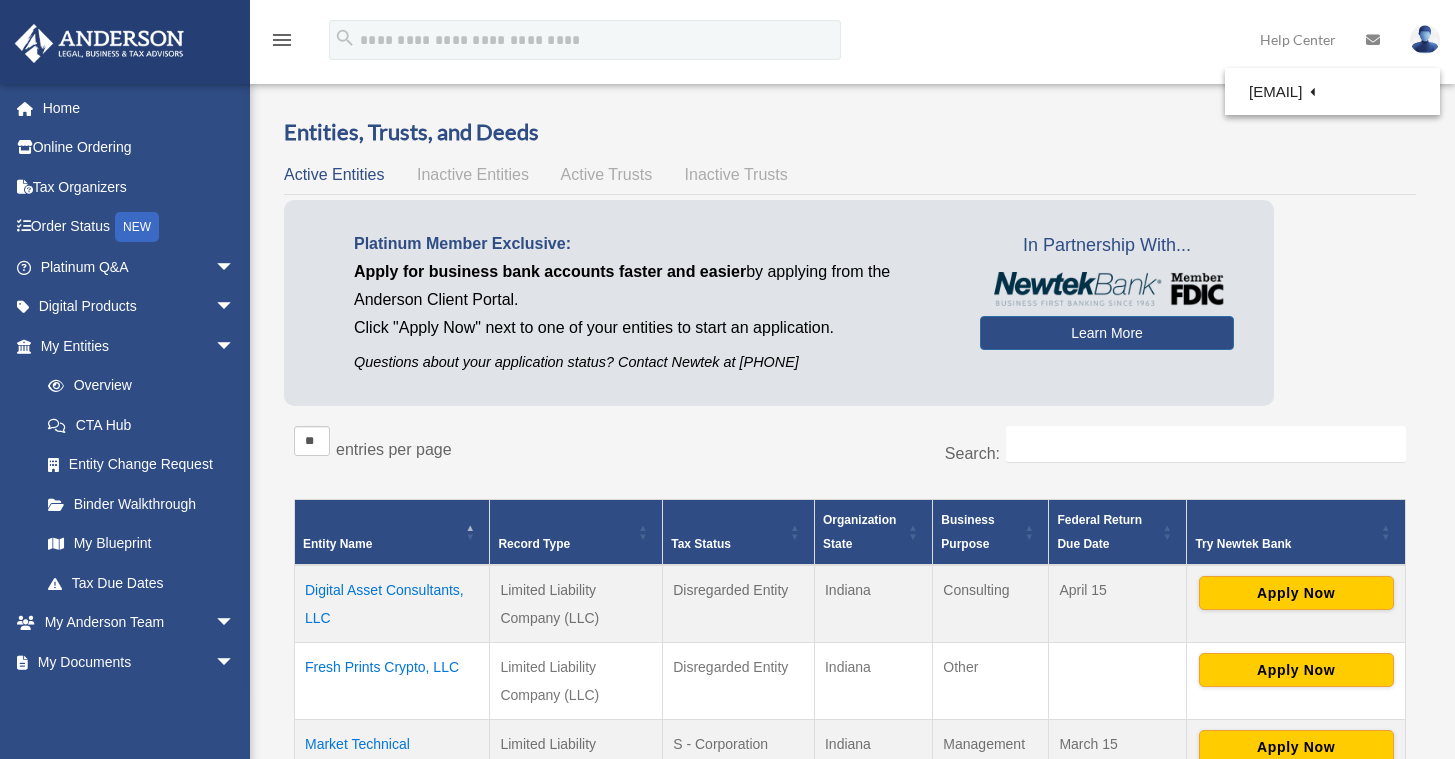 drag, startPoint x: 1052, startPoint y: 177, endPoint x: 1312, endPoint y: 72, distance: 280.4015 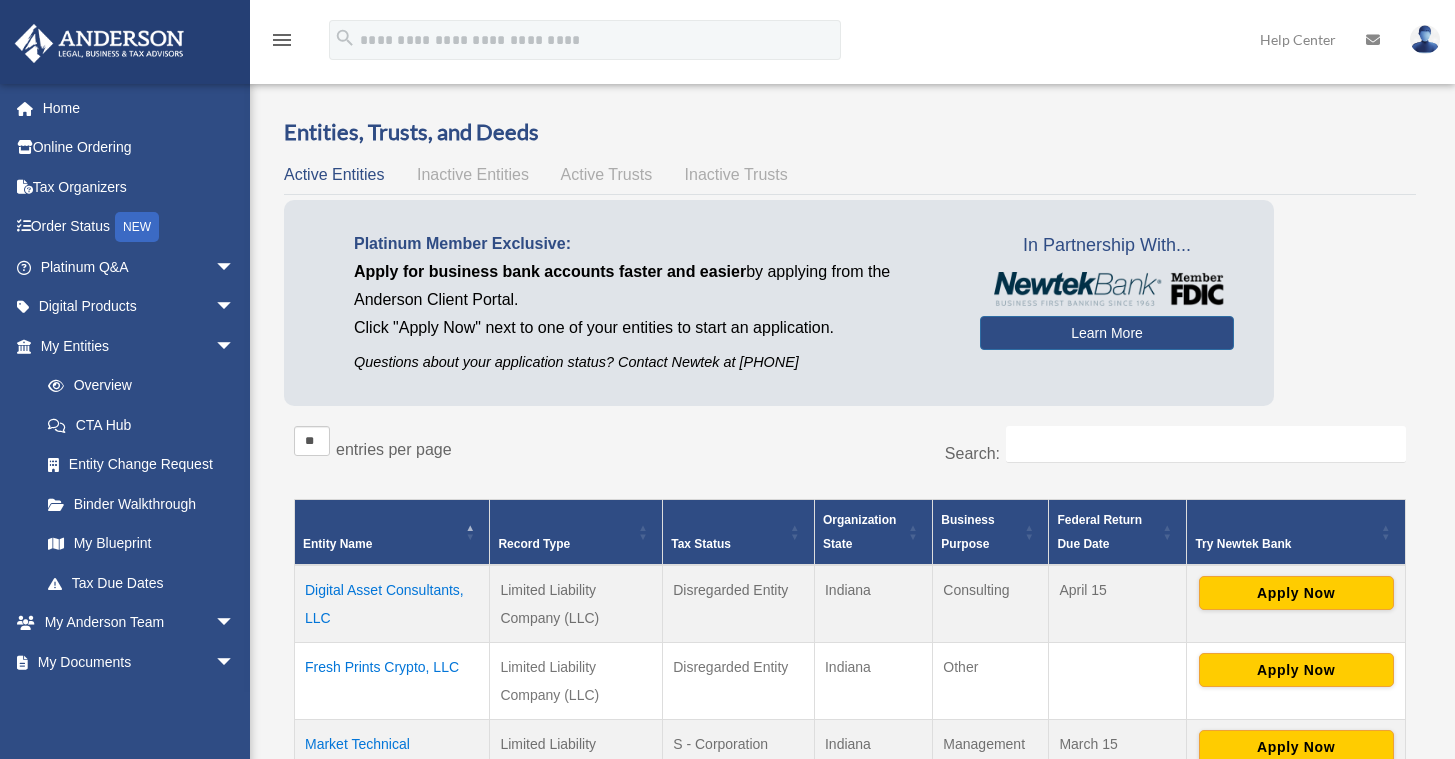 click at bounding box center [1373, 39] 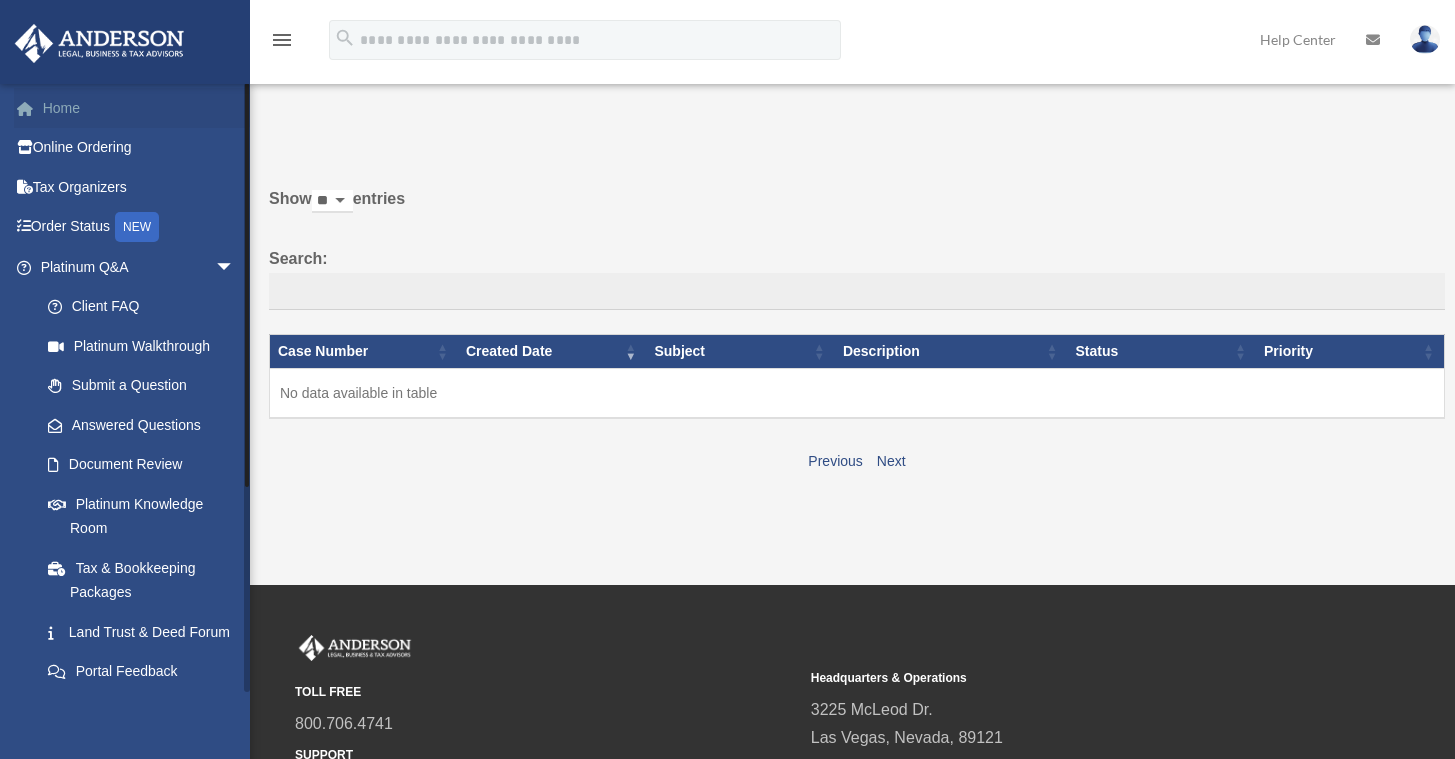 scroll, scrollTop: 0, scrollLeft: 0, axis: both 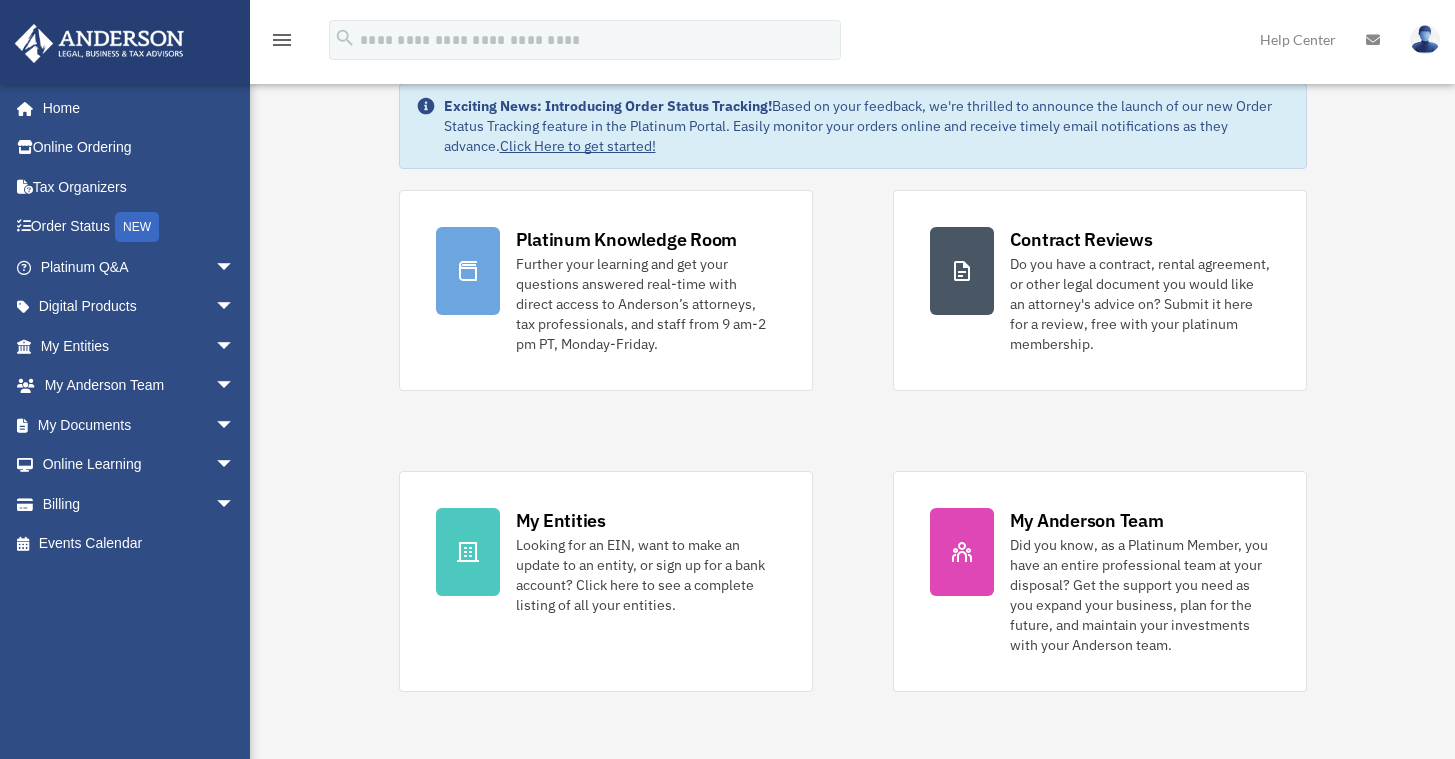click on "Exciting News: Introducing Order Status Tracking!  Based on your feedback, we're thrilled to announce the launch of our new Order Status Tracking feature in the Platinum Portal. Easily monitor your orders online and receive timely email notifications as they advance.   Click Here to get started!
Platinum Knowledge Room
Further your learning and get your questions answered real-time with direct access to Anderson’s attorneys, tax professionals, and staff from 9 am-2 pm PT, Monday-Friday." at bounding box center [852, 1002] 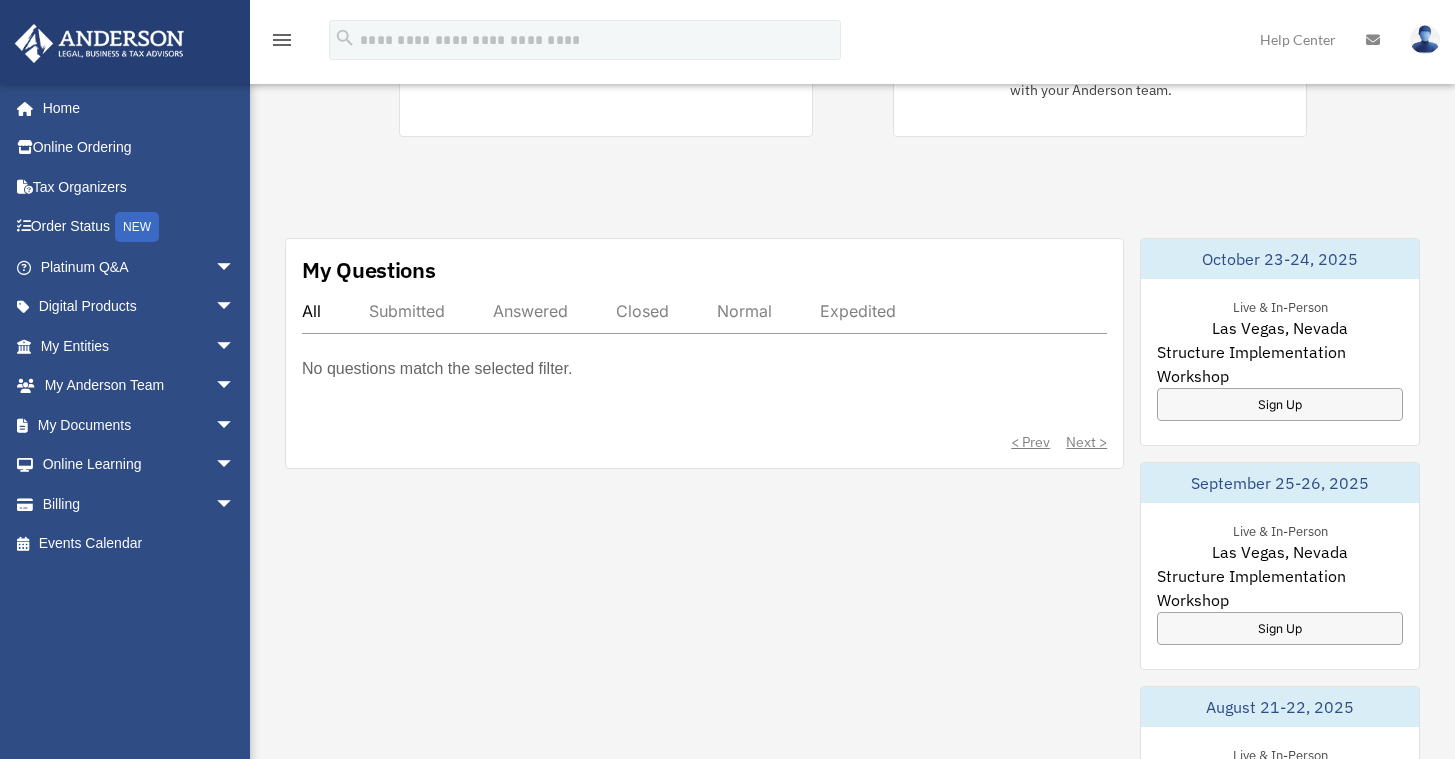 scroll, scrollTop: 606, scrollLeft: 0, axis: vertical 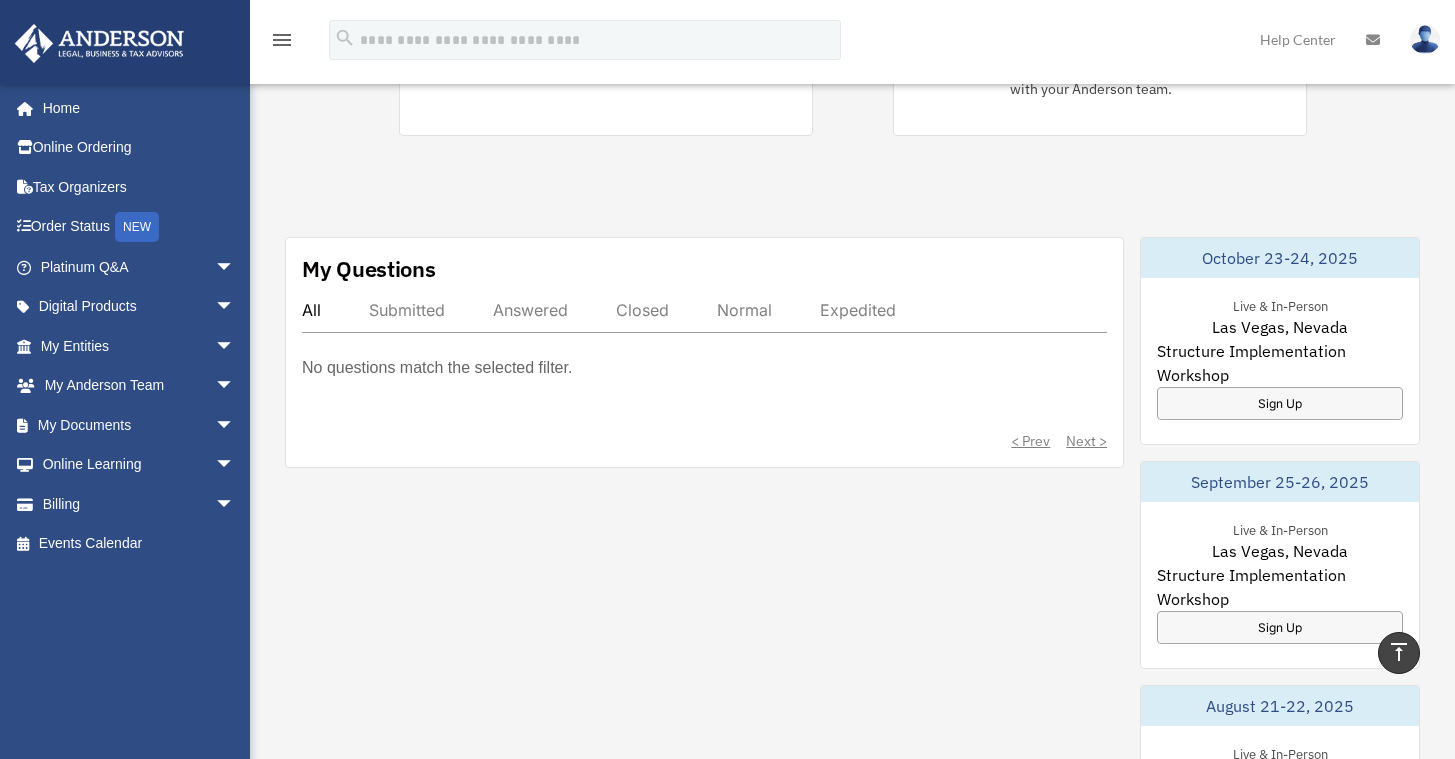 click on "My Questions
All
Submitted
Answered
Closed
Normal
Expedited
No questions match the selected filter.
< Prev   Next >
October 23-24, 2025
Live & In-Person Sign Up 1" at bounding box center (852, 801) 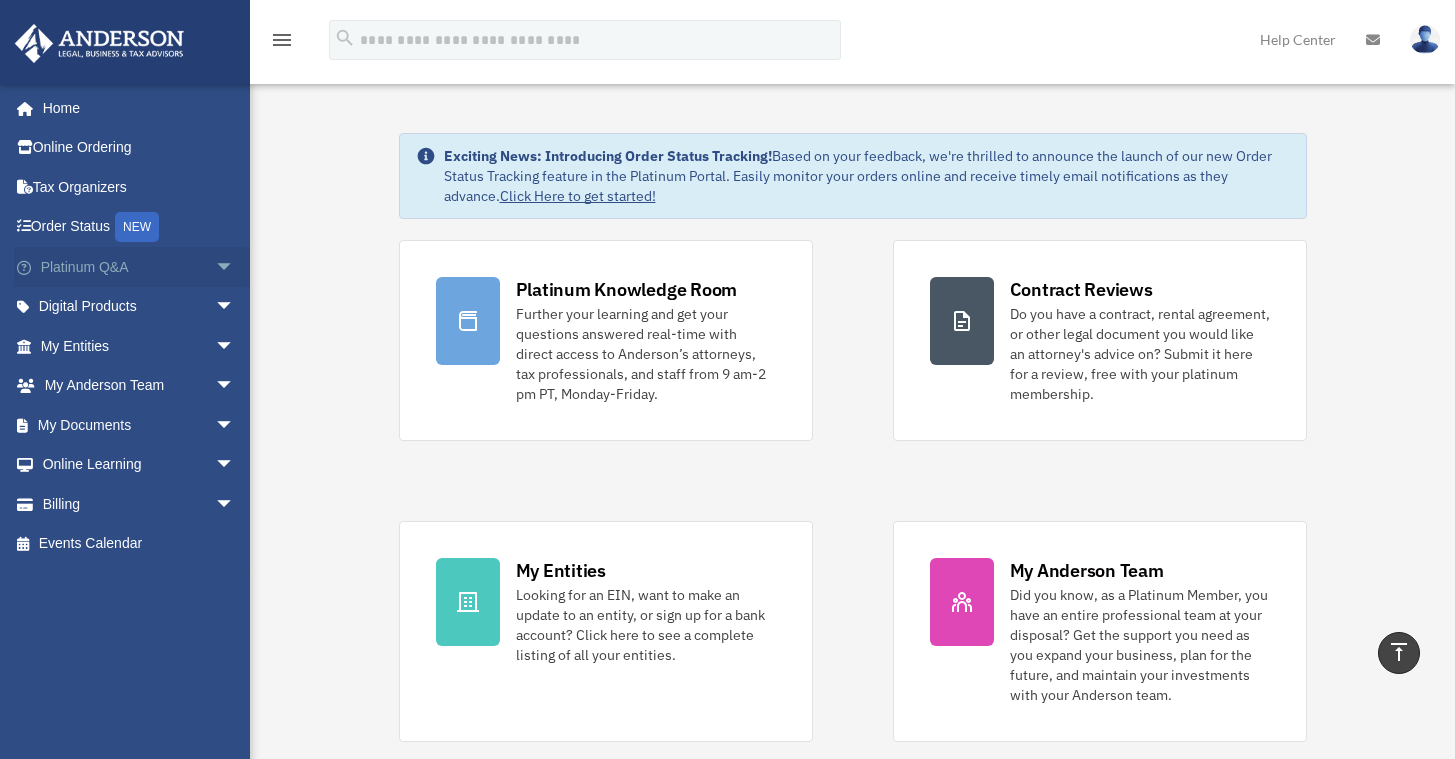 scroll, scrollTop: 0, scrollLeft: 0, axis: both 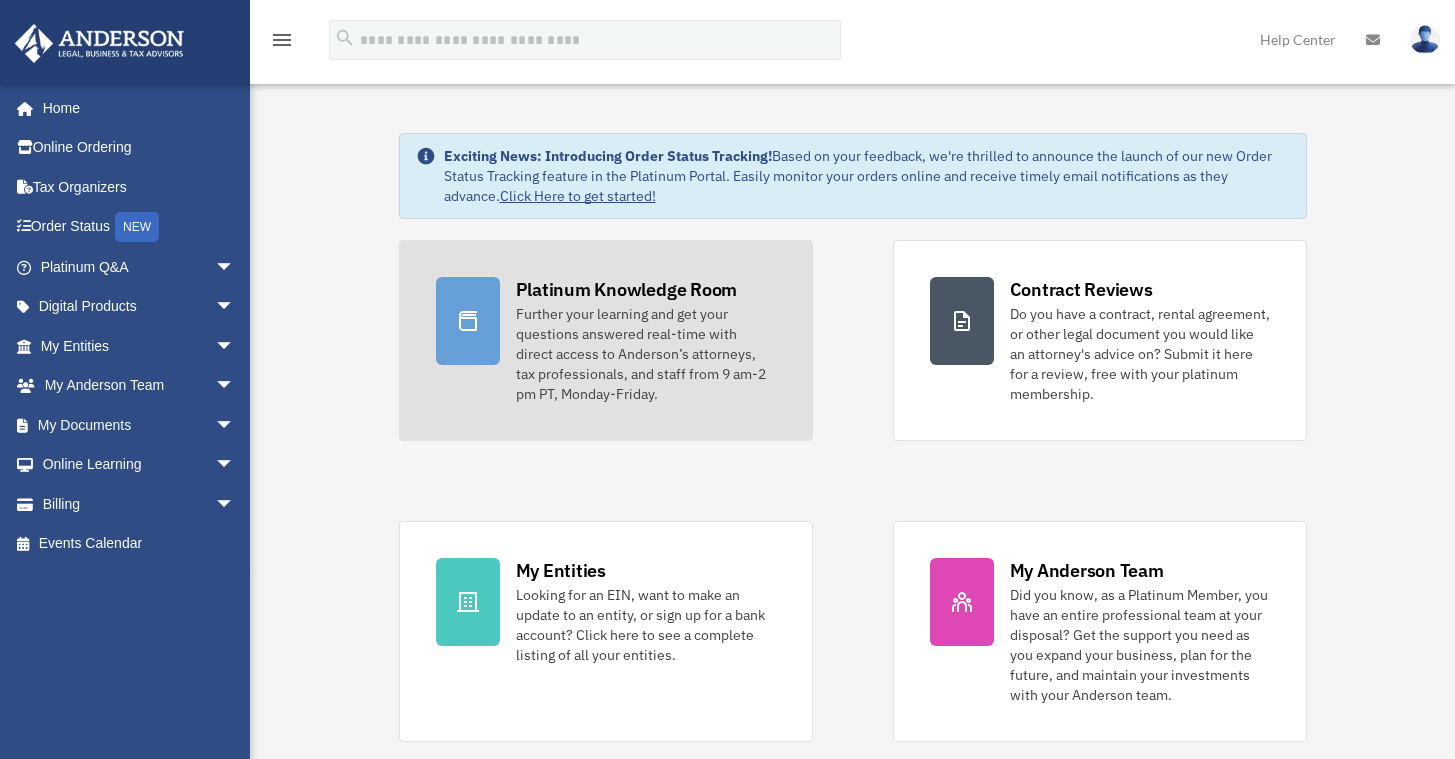 click on "Further your learning and get your questions answered real-time with direct access to Anderson’s attorneys, tax professionals, and staff from 9 am-2 pm PT, Monday-Friday." at bounding box center [646, 354] 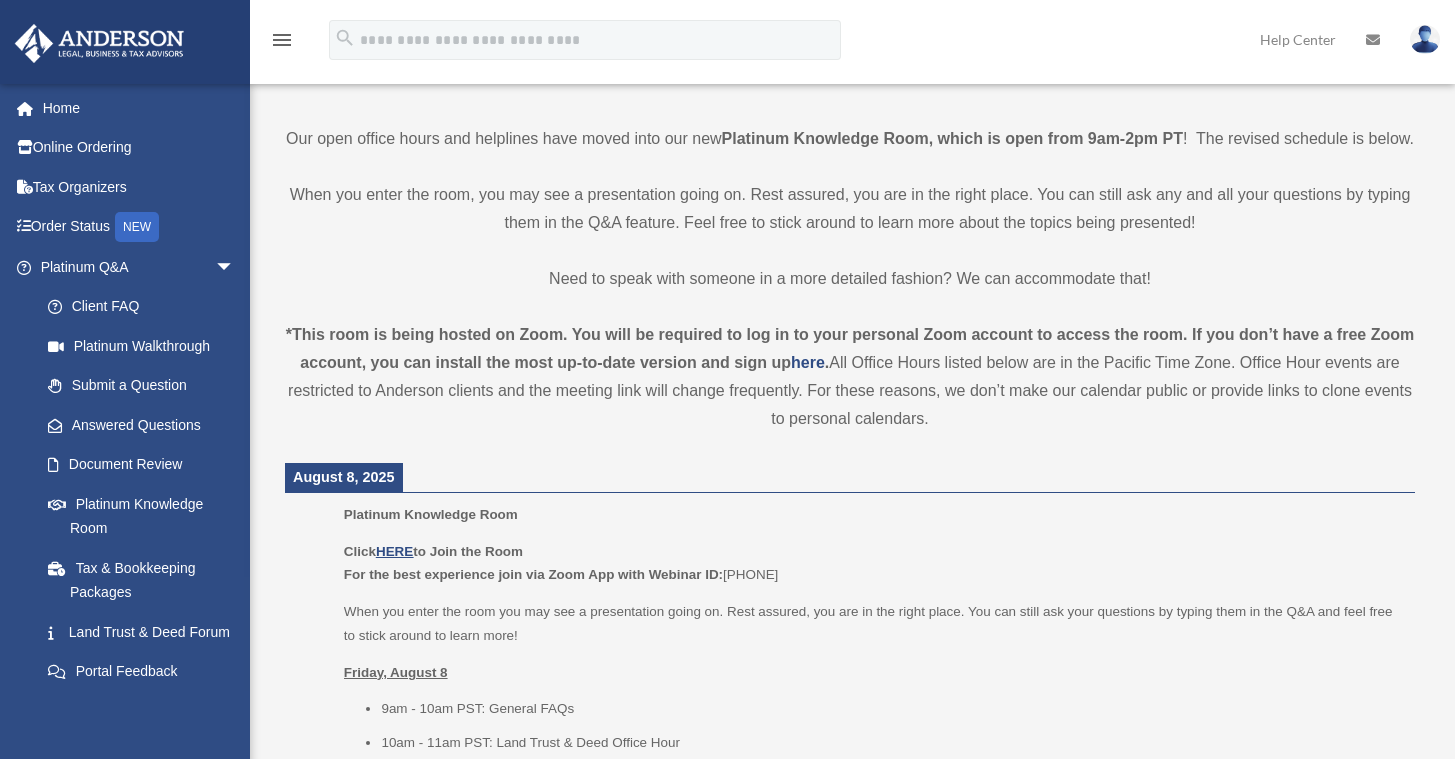 scroll, scrollTop: 436, scrollLeft: 0, axis: vertical 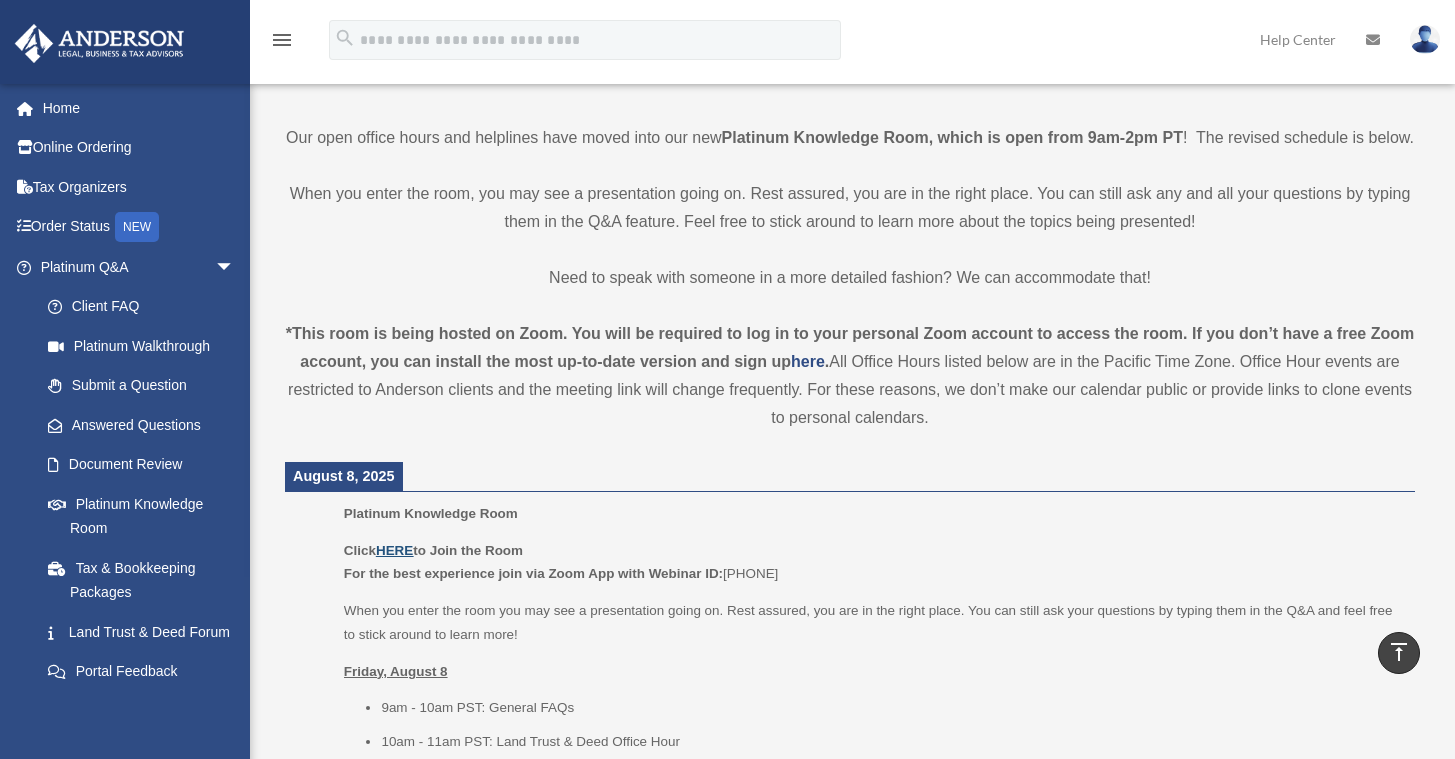 click on "HERE" at bounding box center [394, 550] 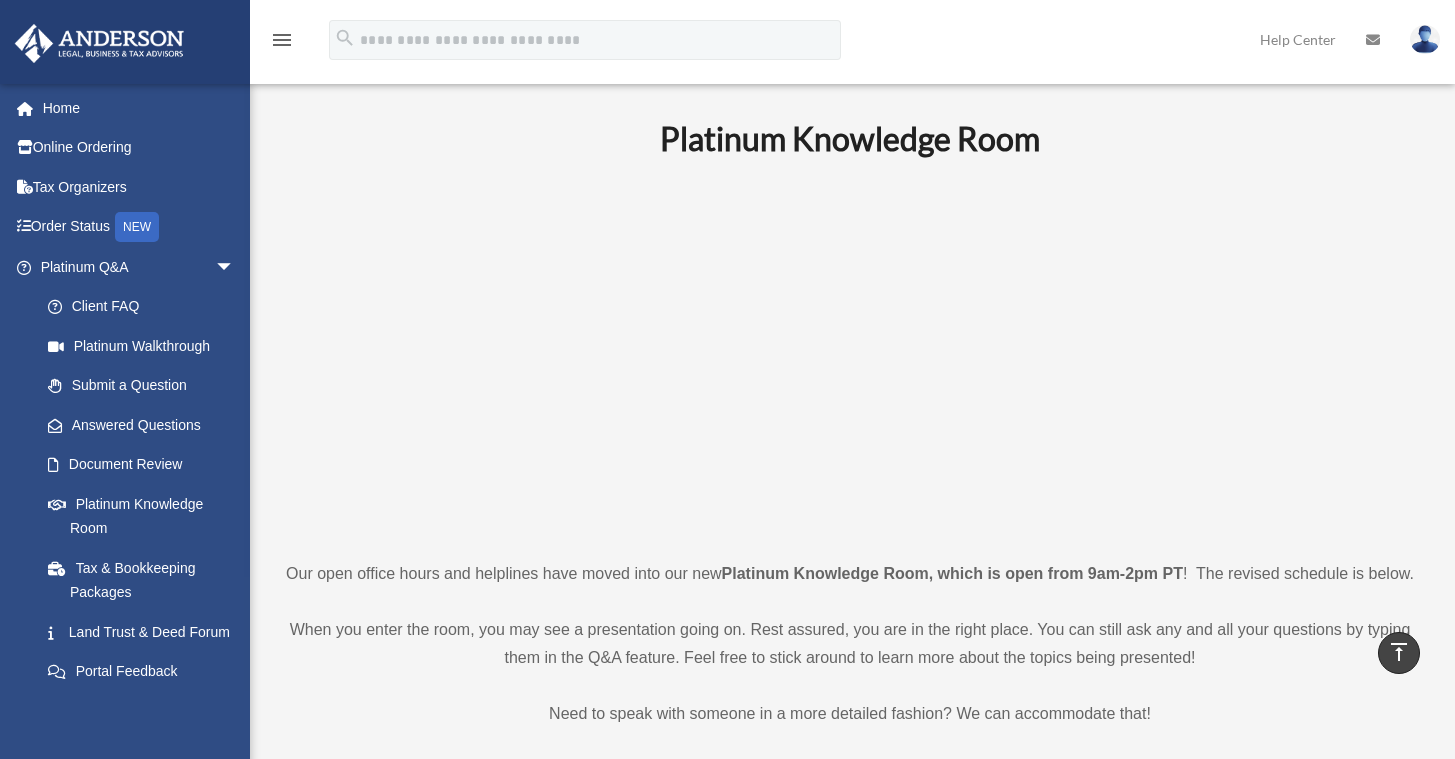 scroll, scrollTop: 0, scrollLeft: 0, axis: both 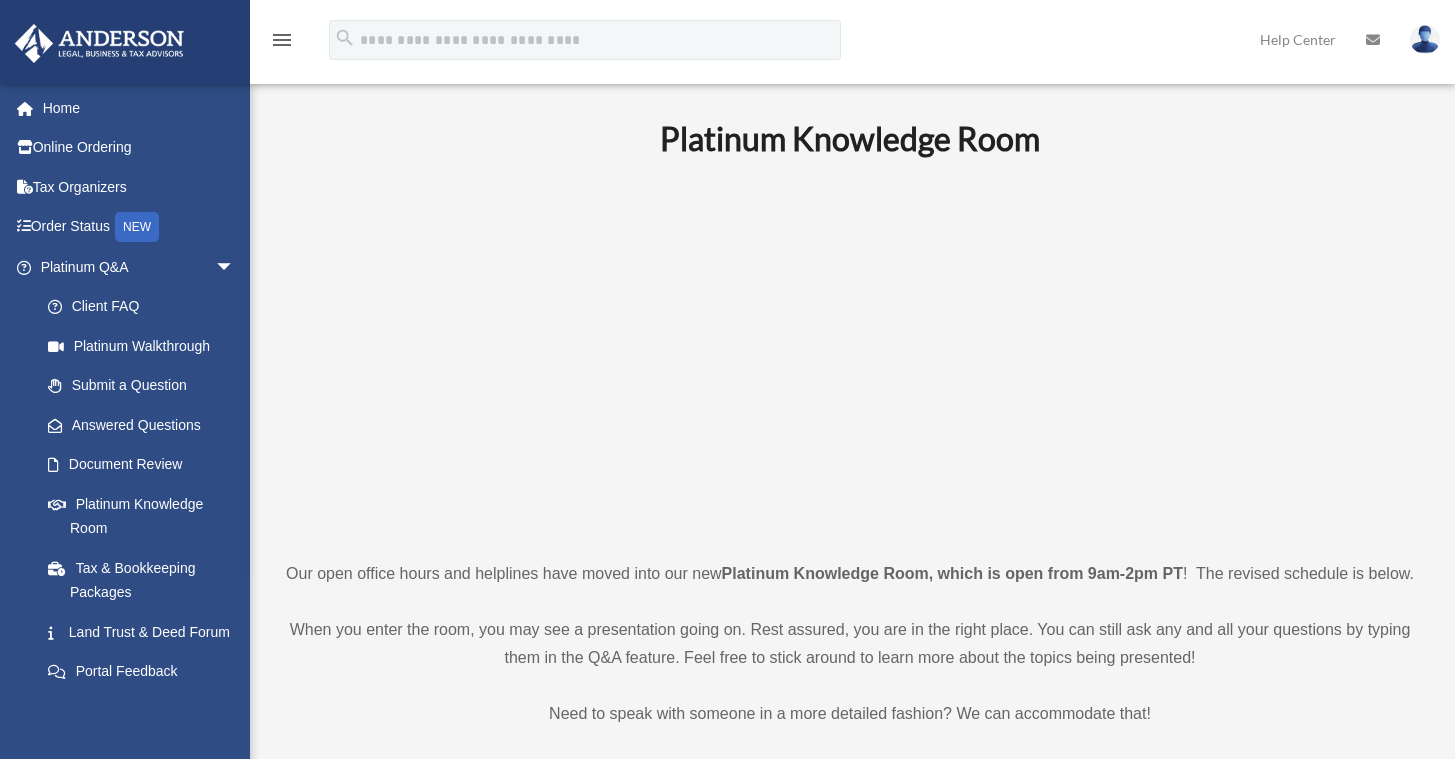 click at bounding box center (1425, 39) 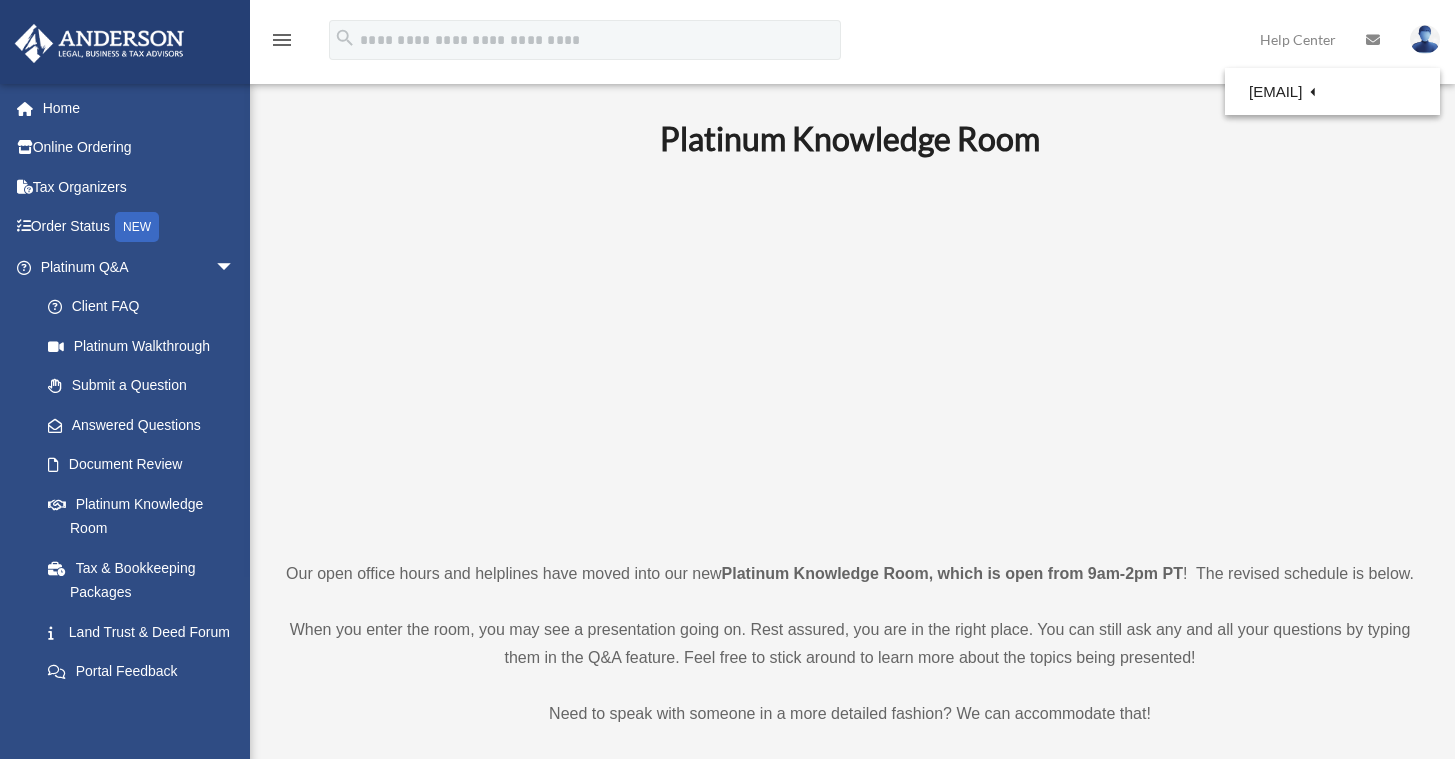 drag, startPoint x: 1296, startPoint y: 197, endPoint x: 532, endPoint y: 162, distance: 764.8013 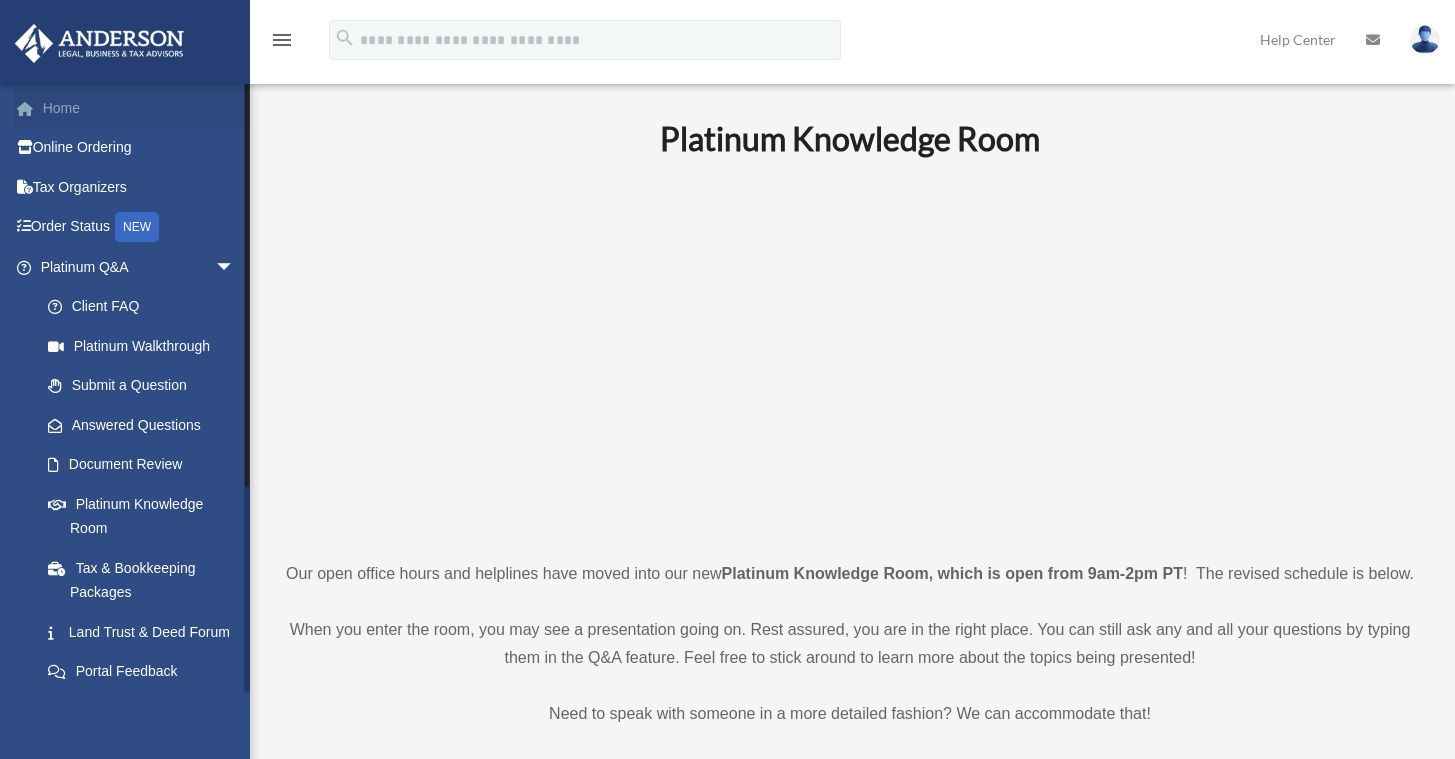 click on "Home" at bounding box center (139, 108) 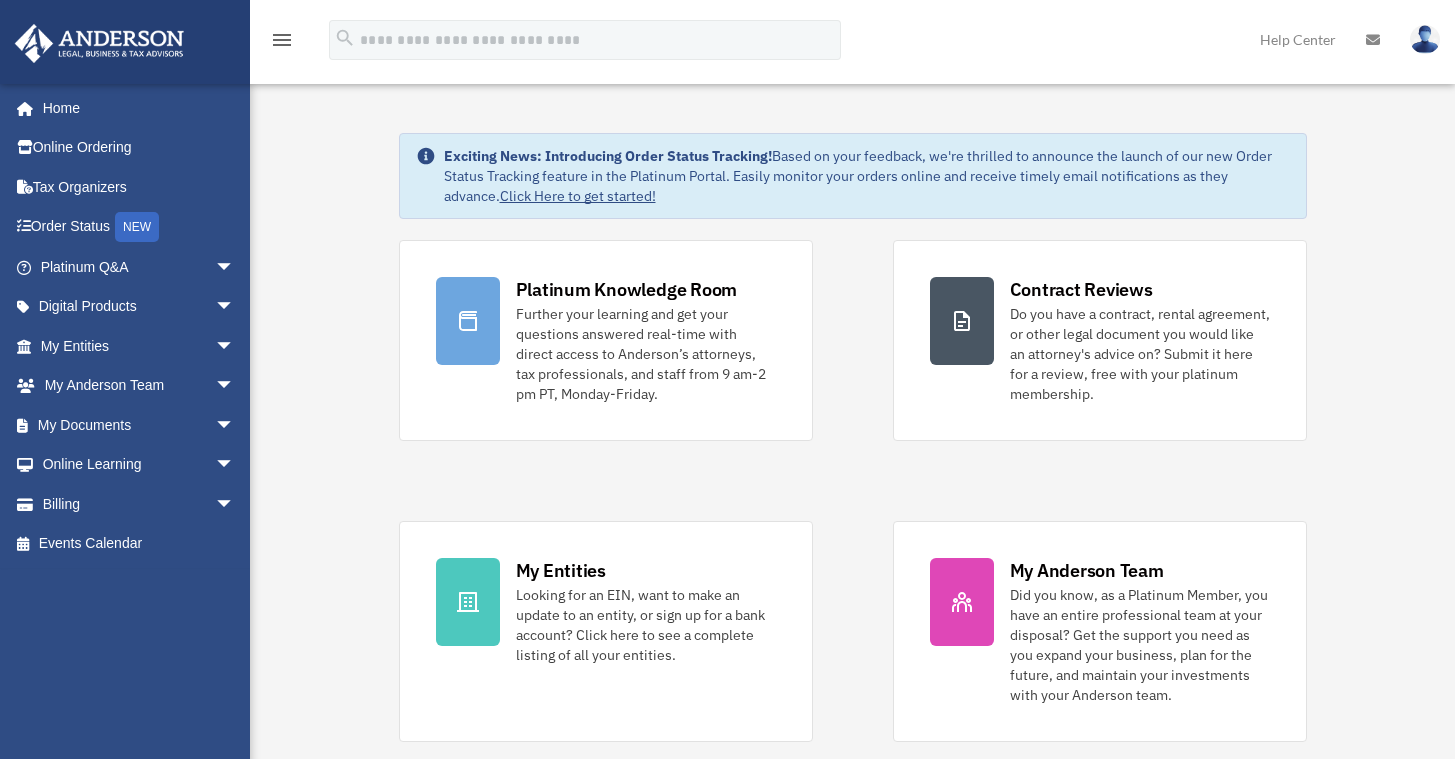 scroll, scrollTop: 0, scrollLeft: 0, axis: both 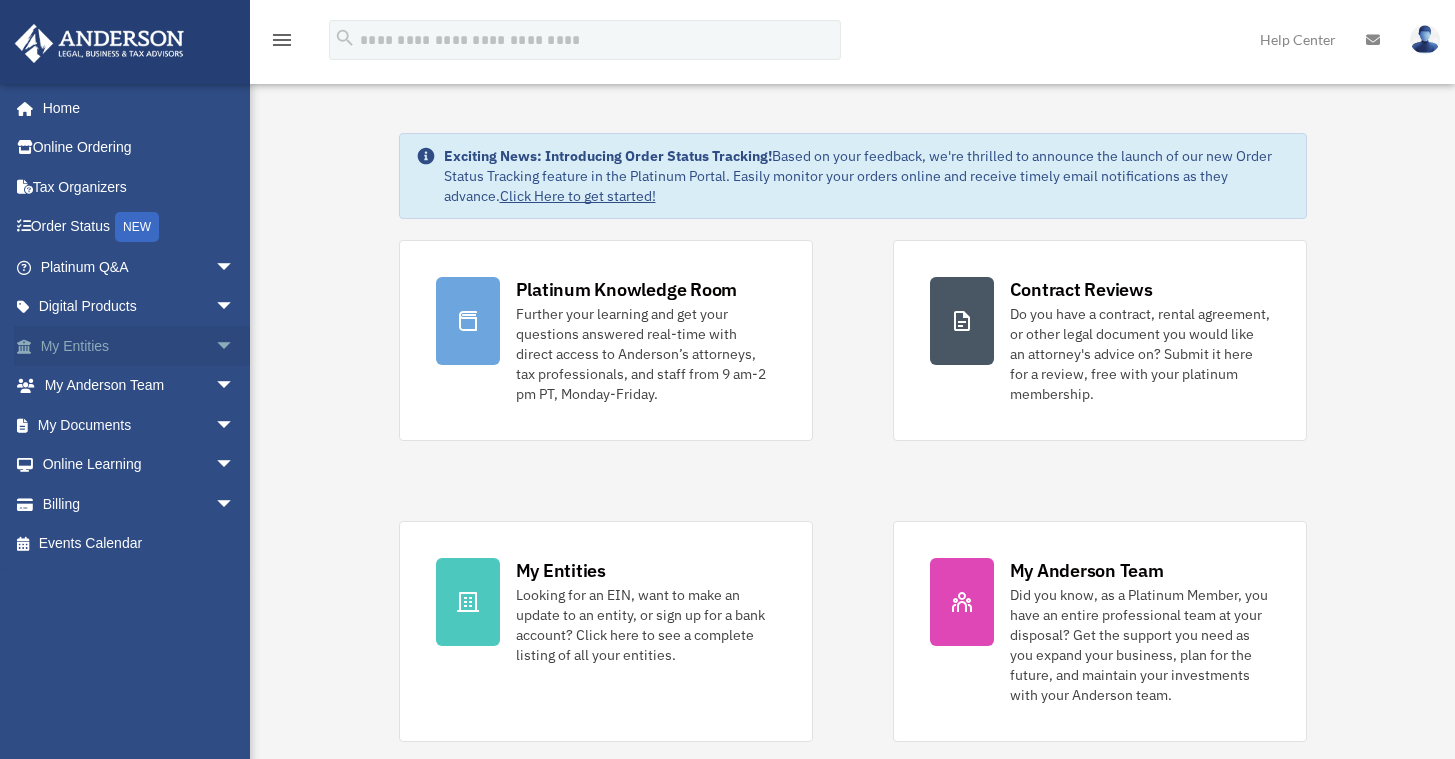 click on "arrow_drop_down" at bounding box center (235, 346) 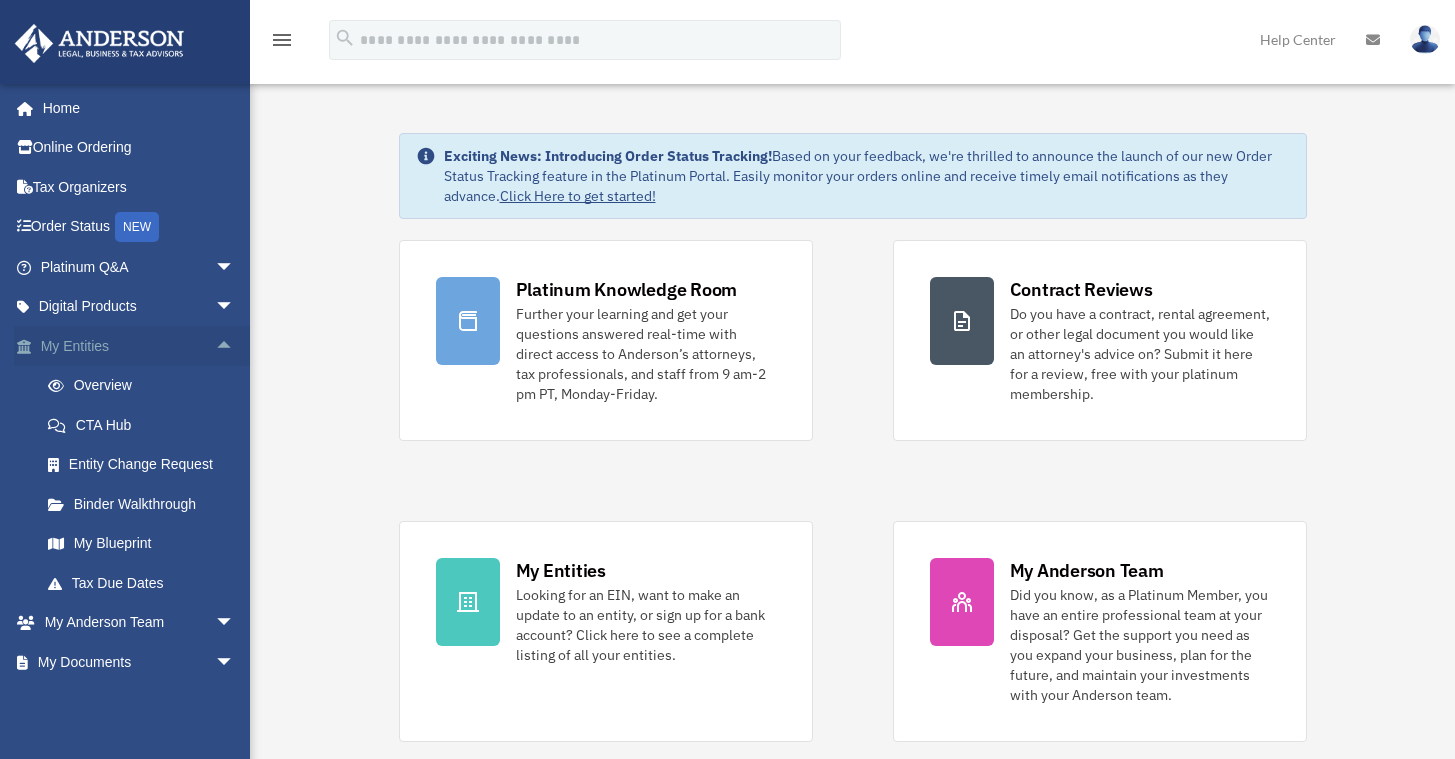 click on "arrow_drop_up" at bounding box center (235, 346) 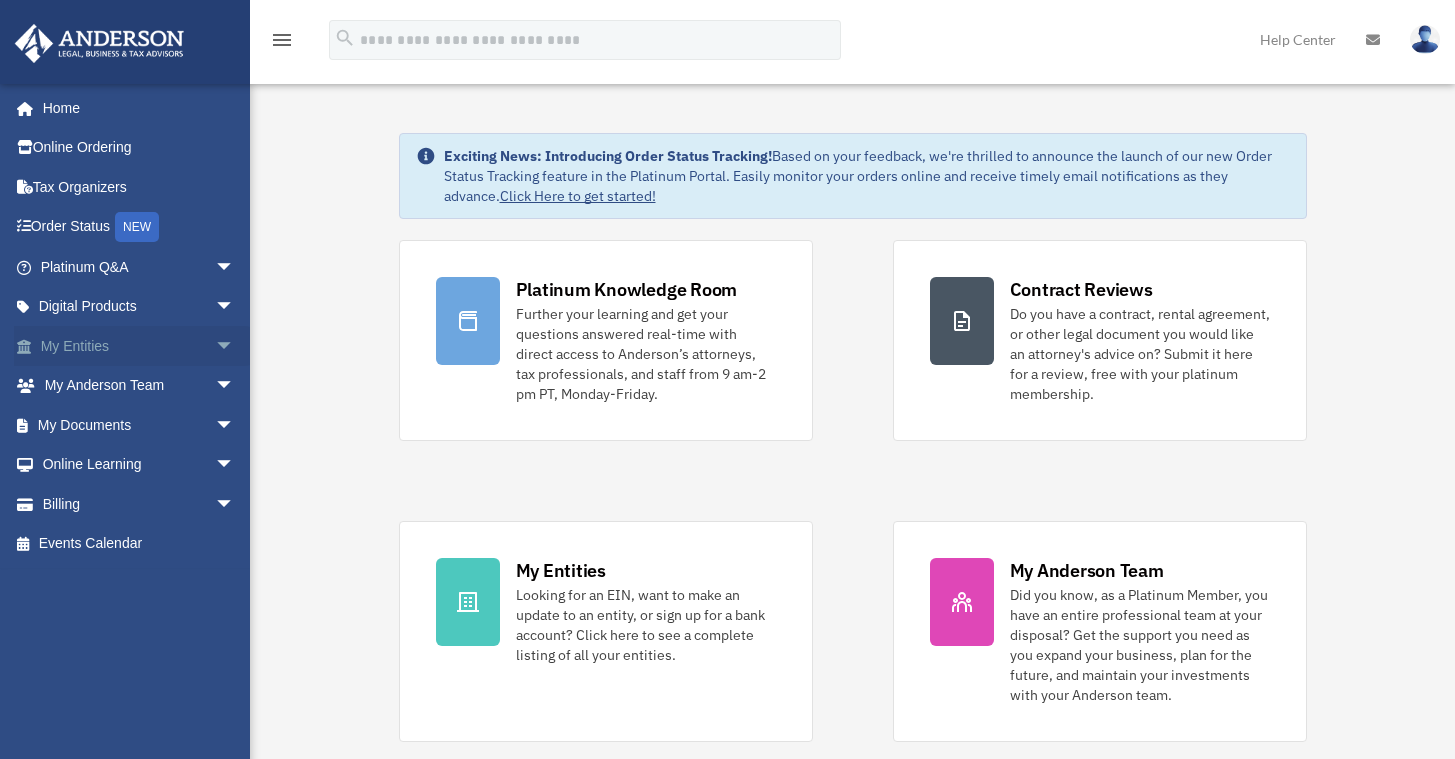 click on "arrow_drop_down" at bounding box center [235, 346] 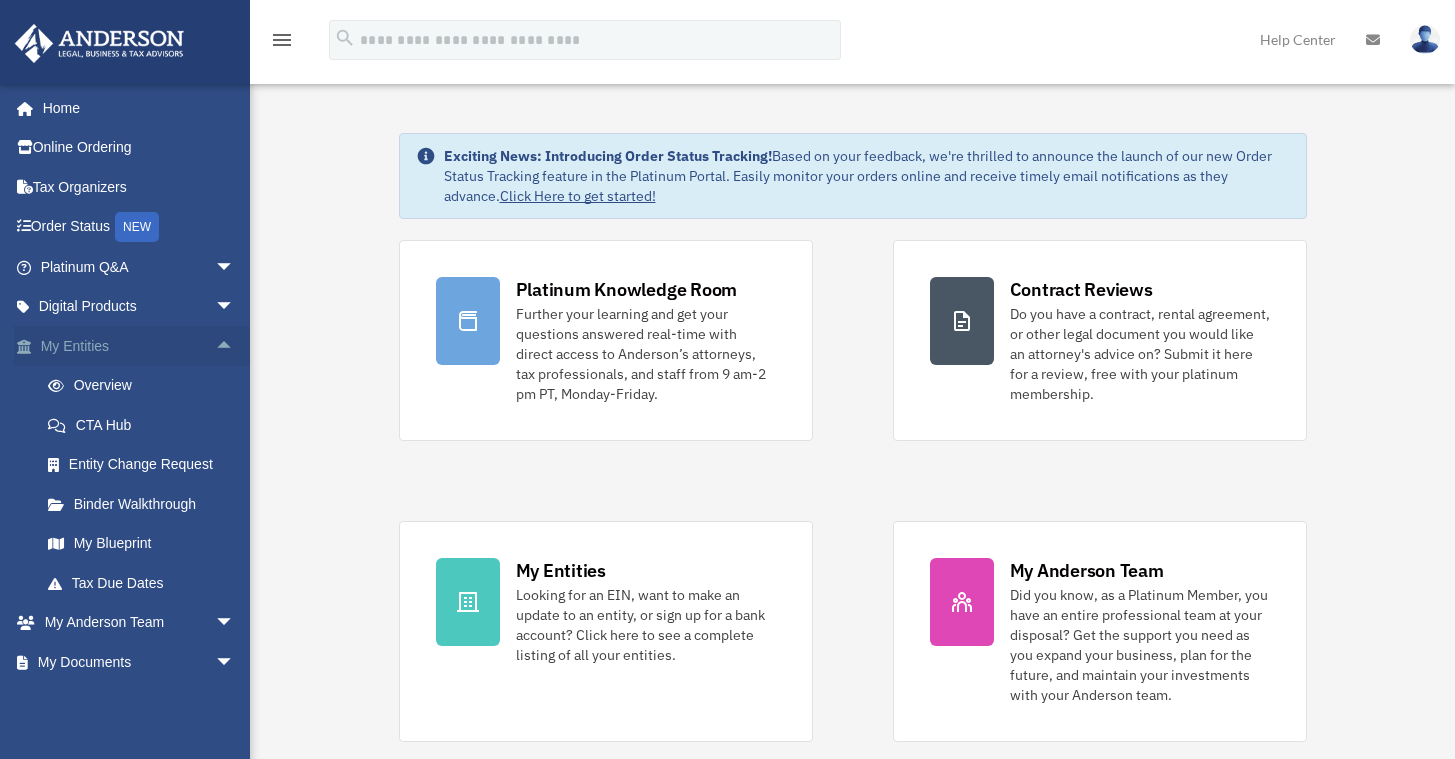 click on "arrow_drop_up" at bounding box center (235, 346) 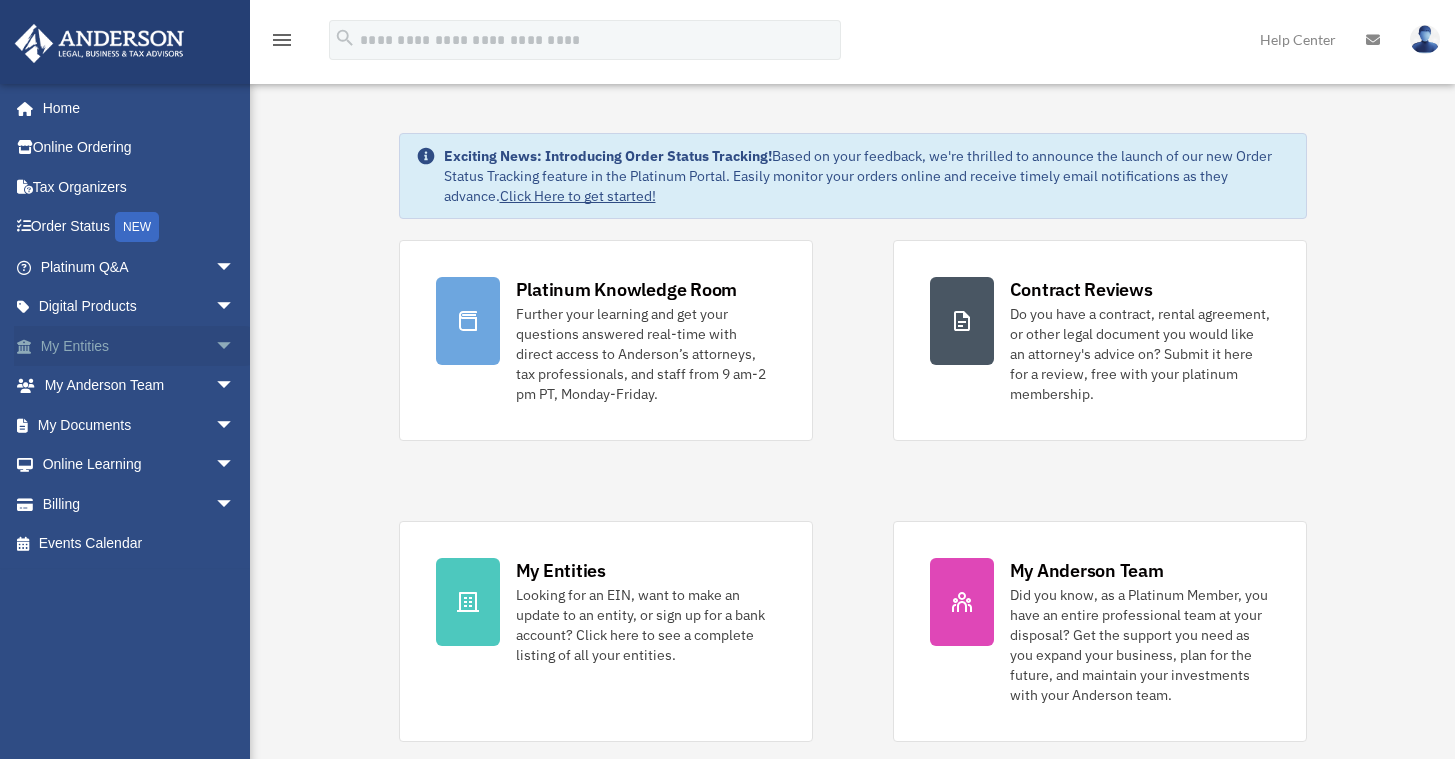 click on "arrow_drop_down" at bounding box center [235, 346] 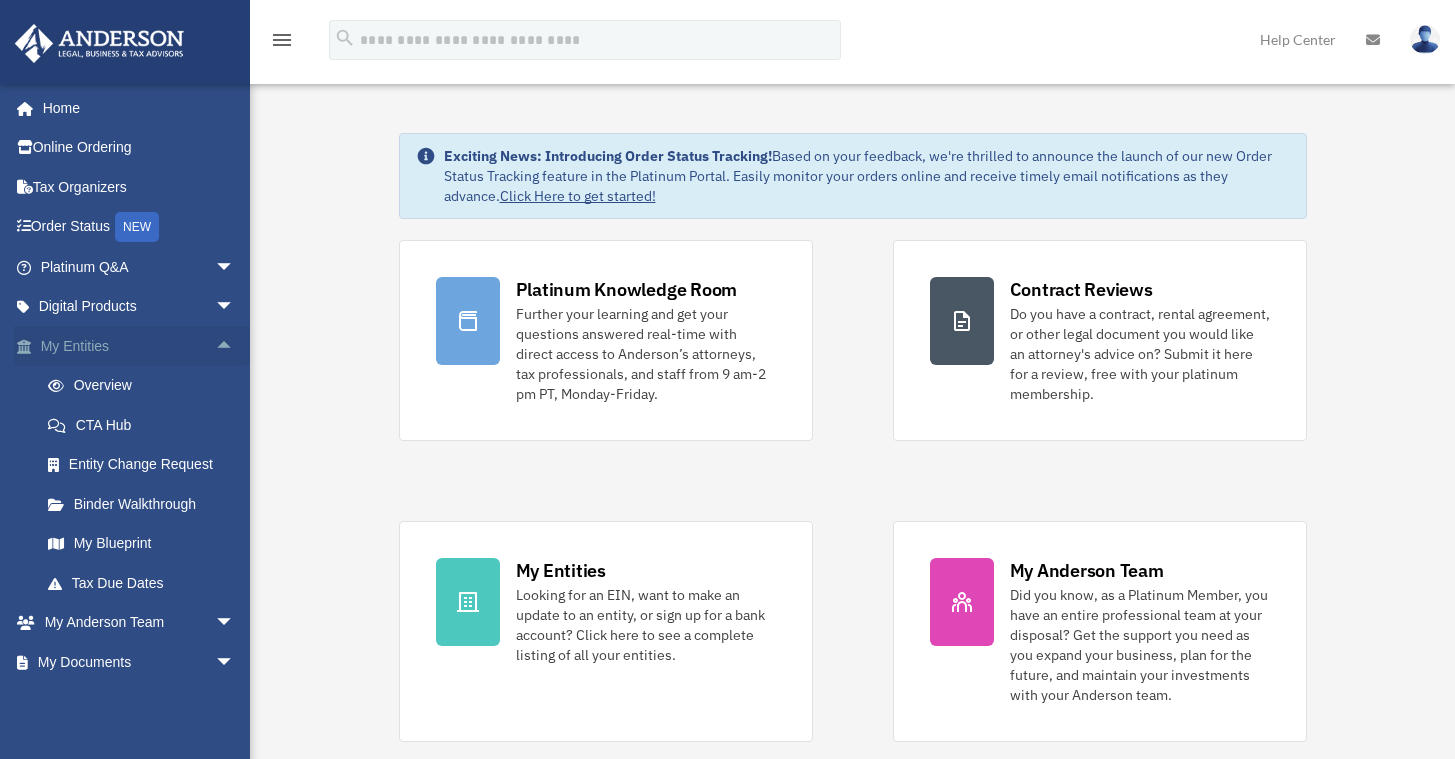 click on "arrow_drop_up" at bounding box center [235, 346] 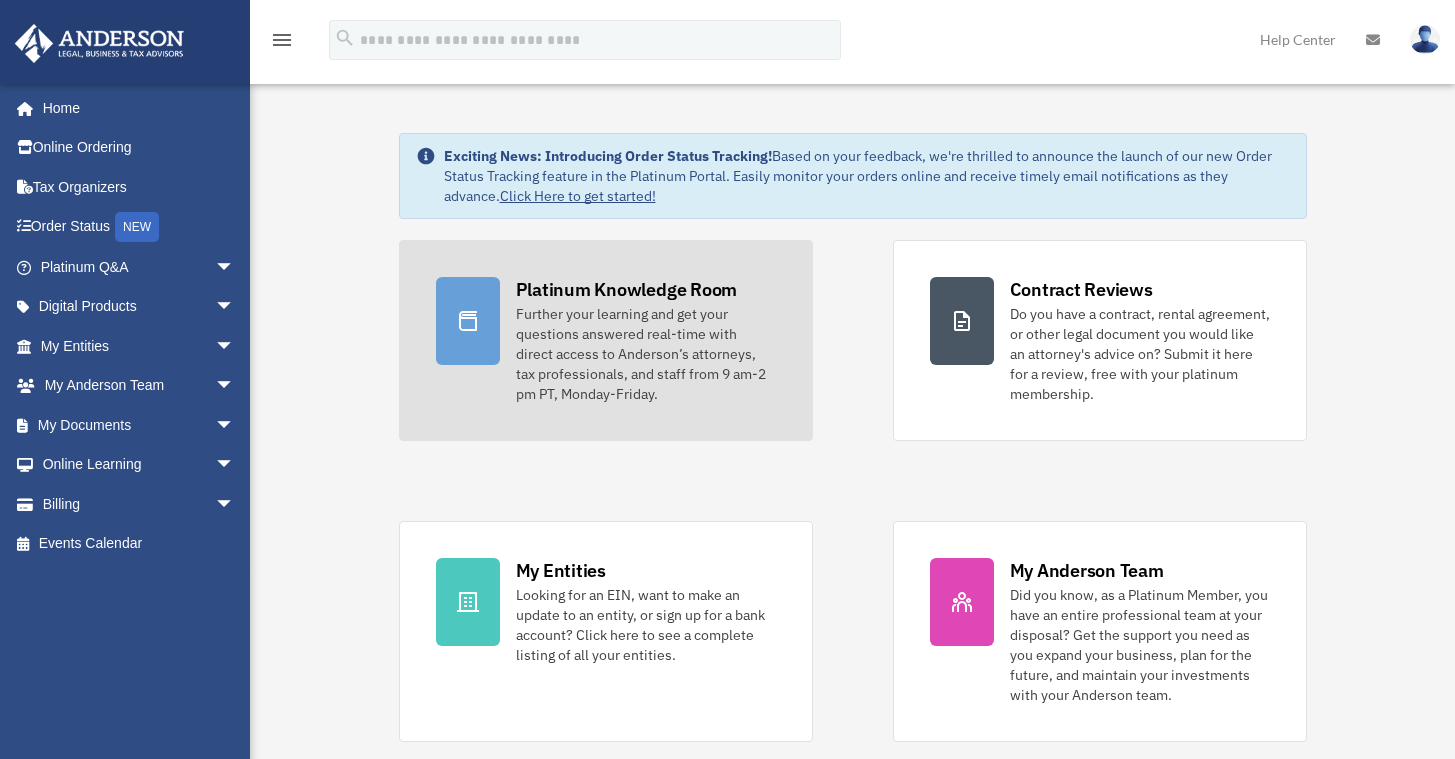 click on "Further your learning and get your questions answered real-time with direct access to Anderson’s attorneys, tax professionals, and staff from 9 am-2 pm PT, Monday-Friday." at bounding box center (646, 354) 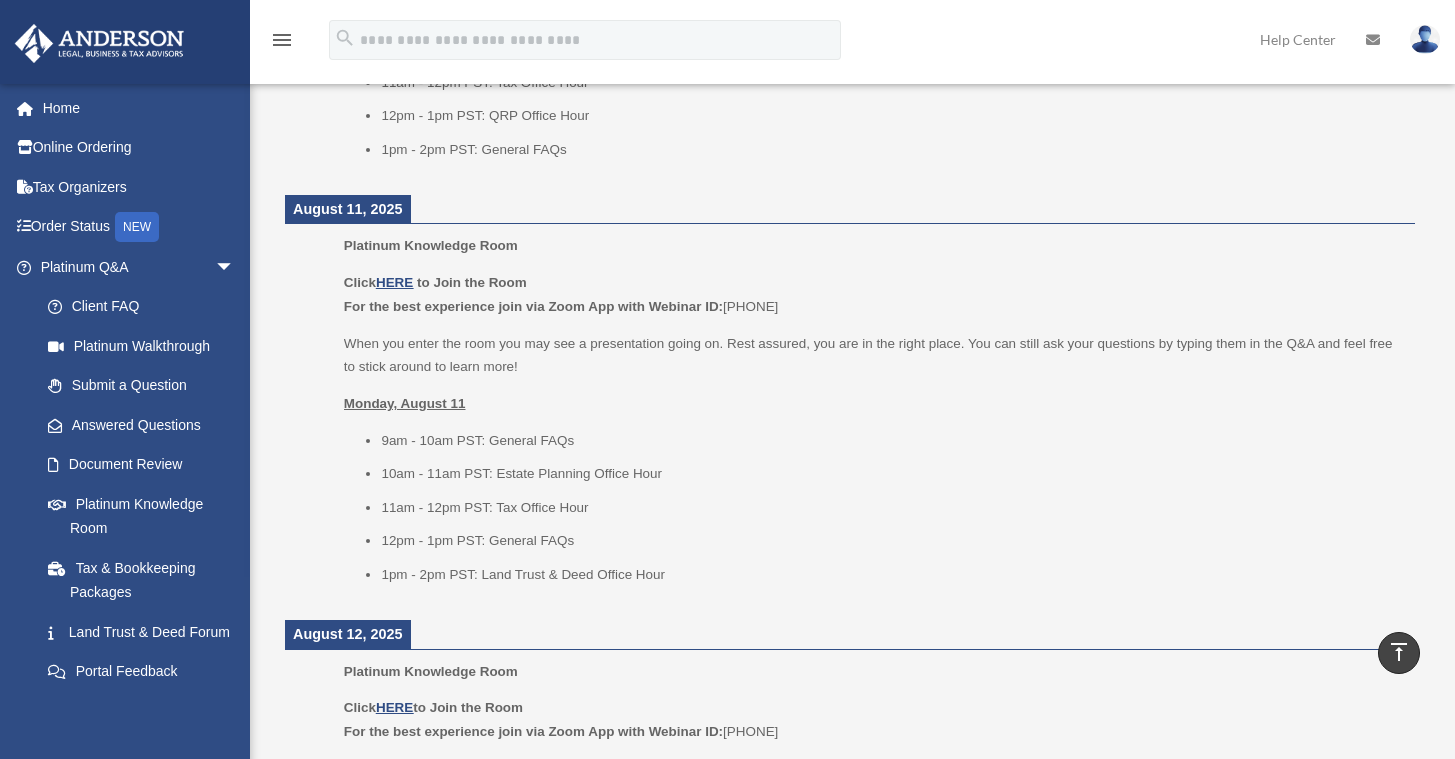 scroll, scrollTop: 1135, scrollLeft: 0, axis: vertical 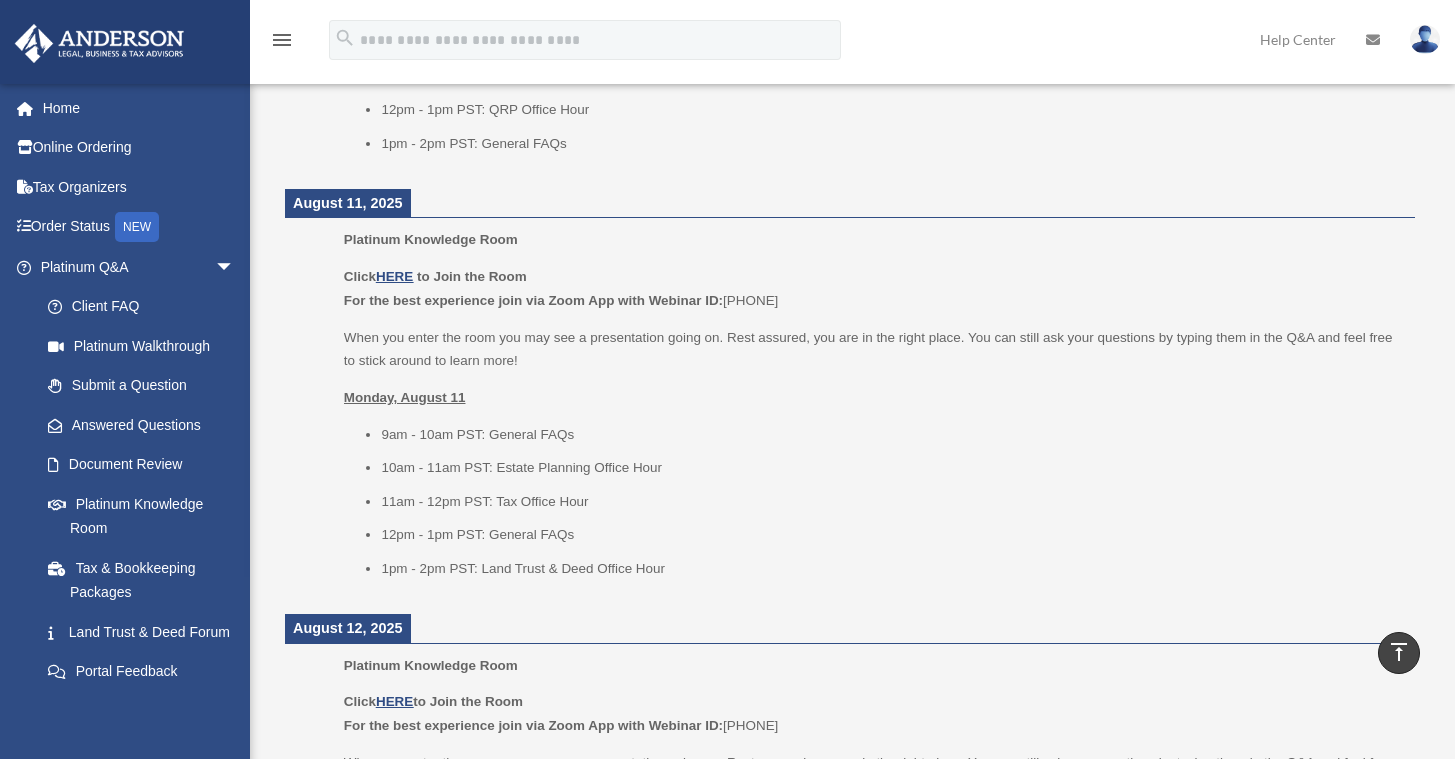 click on "10am - 11am PST: Estate Planning Office Hour" at bounding box center (891, 468) 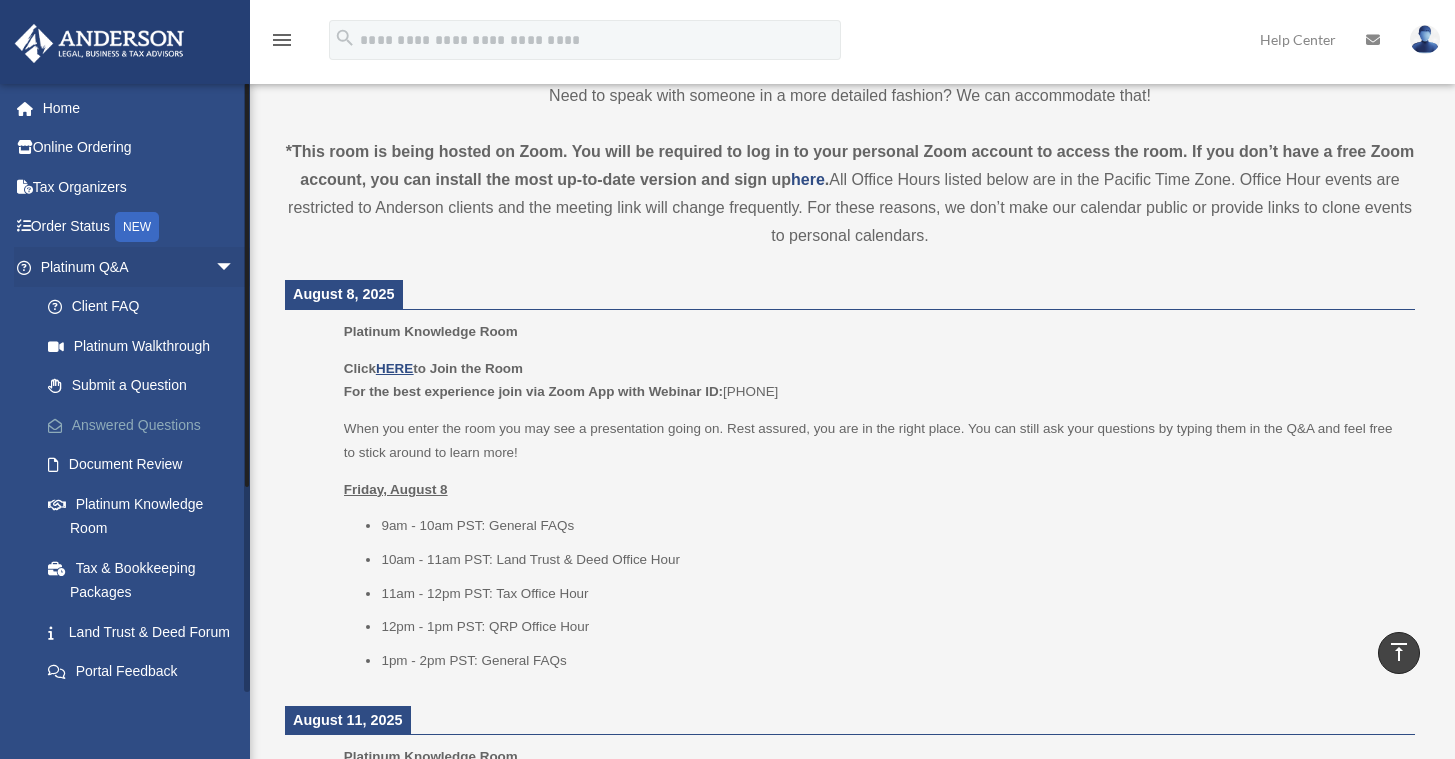 scroll, scrollTop: 619, scrollLeft: 0, axis: vertical 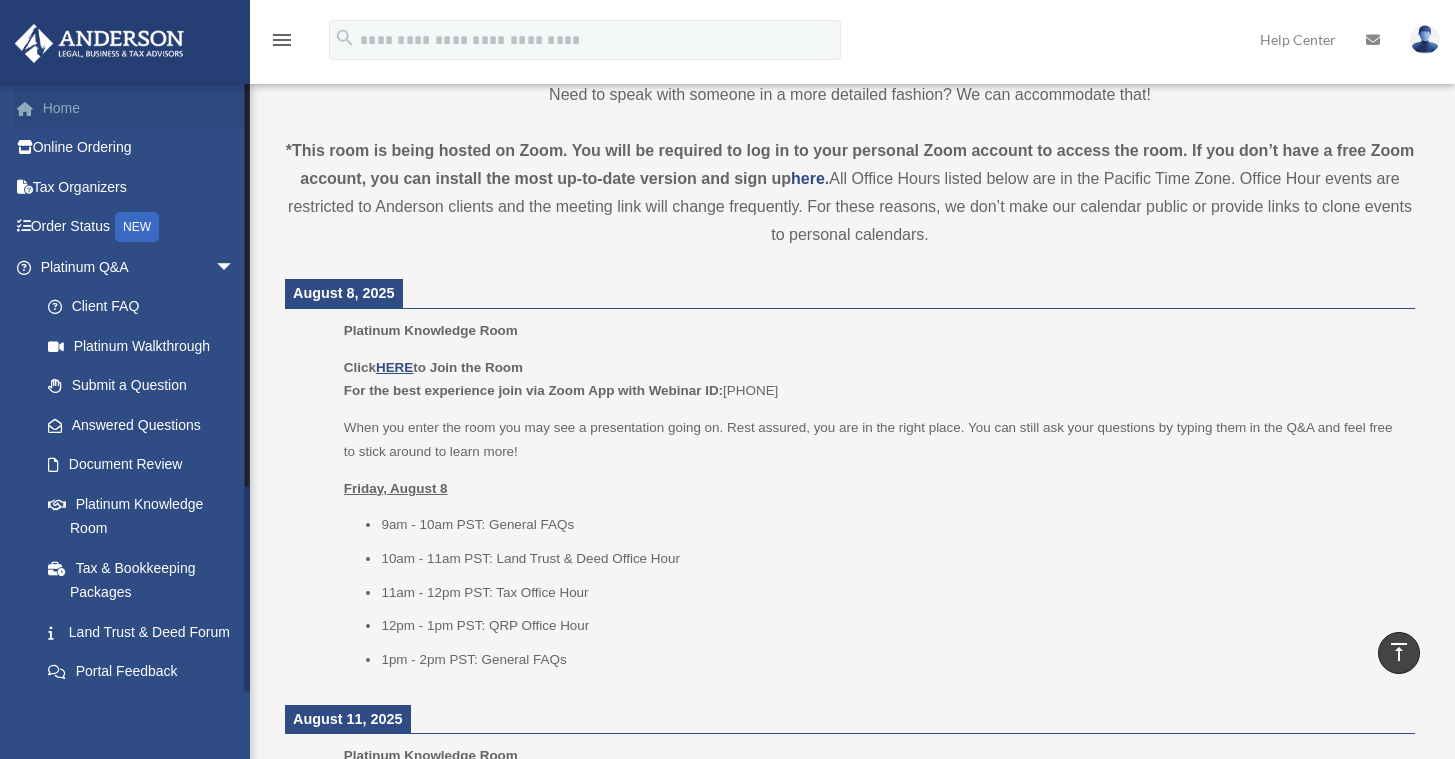 click on "Home" at bounding box center (139, 108) 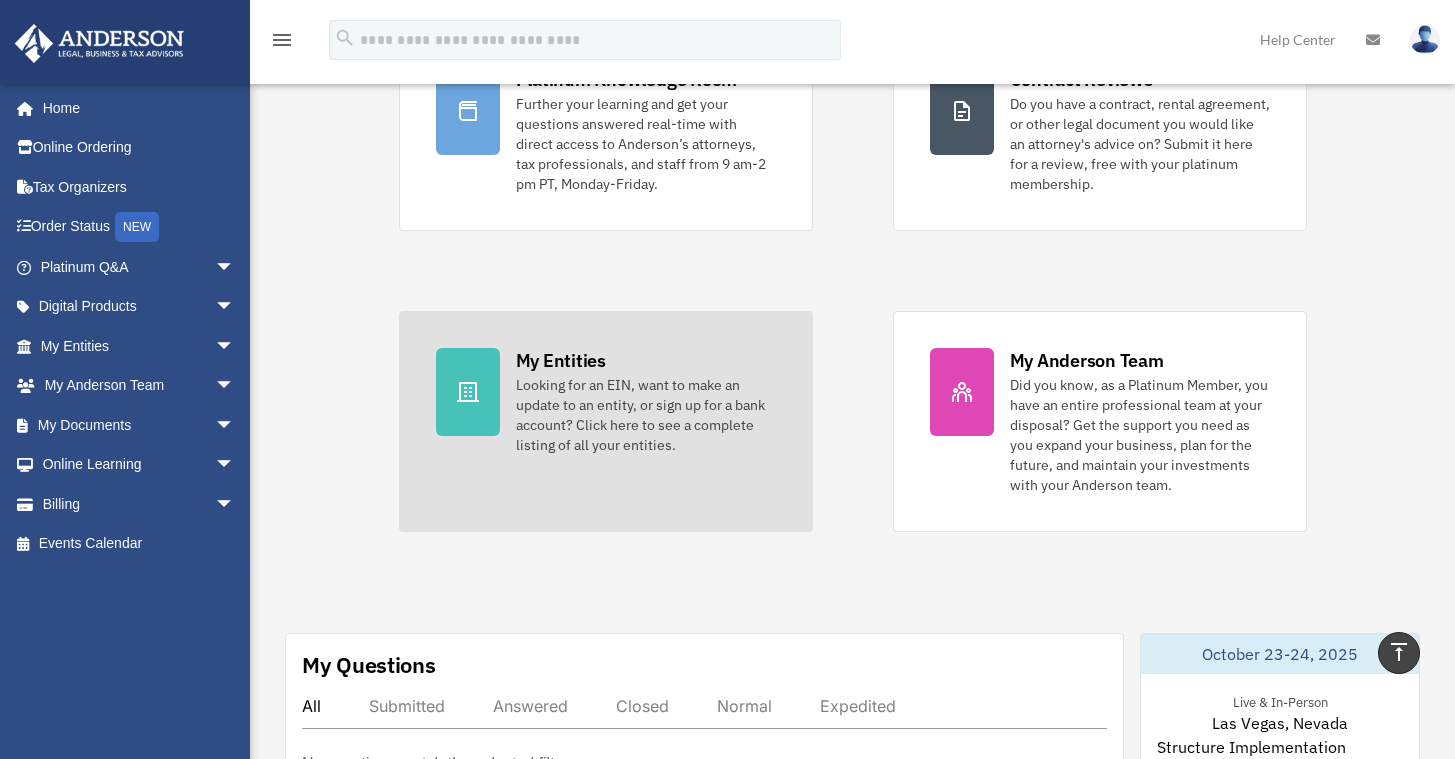 scroll, scrollTop: 203, scrollLeft: 0, axis: vertical 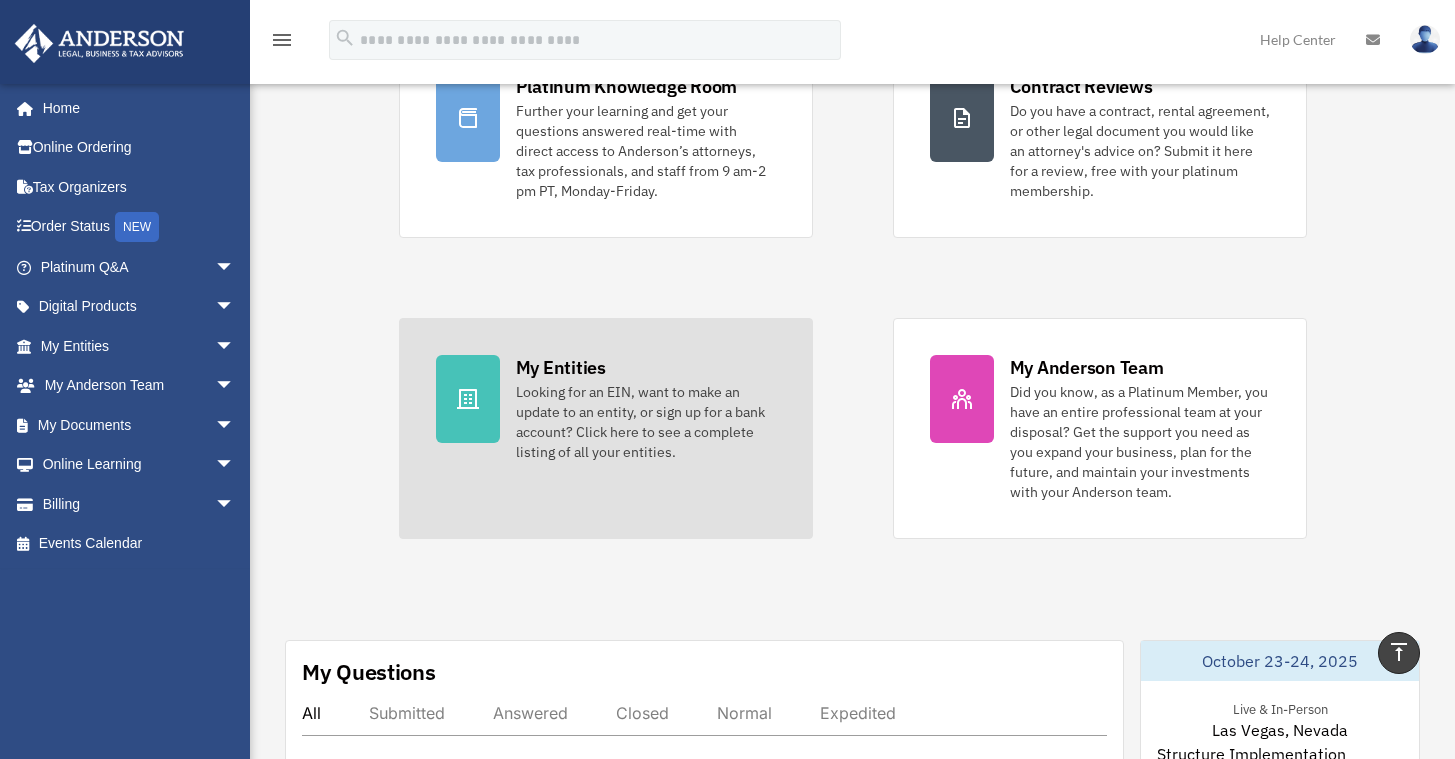 click on "Looking for an EIN, want to  make an update to an entity, or sign up for a bank account?  Click here to see a complete listing of all your entities." at bounding box center [646, 422] 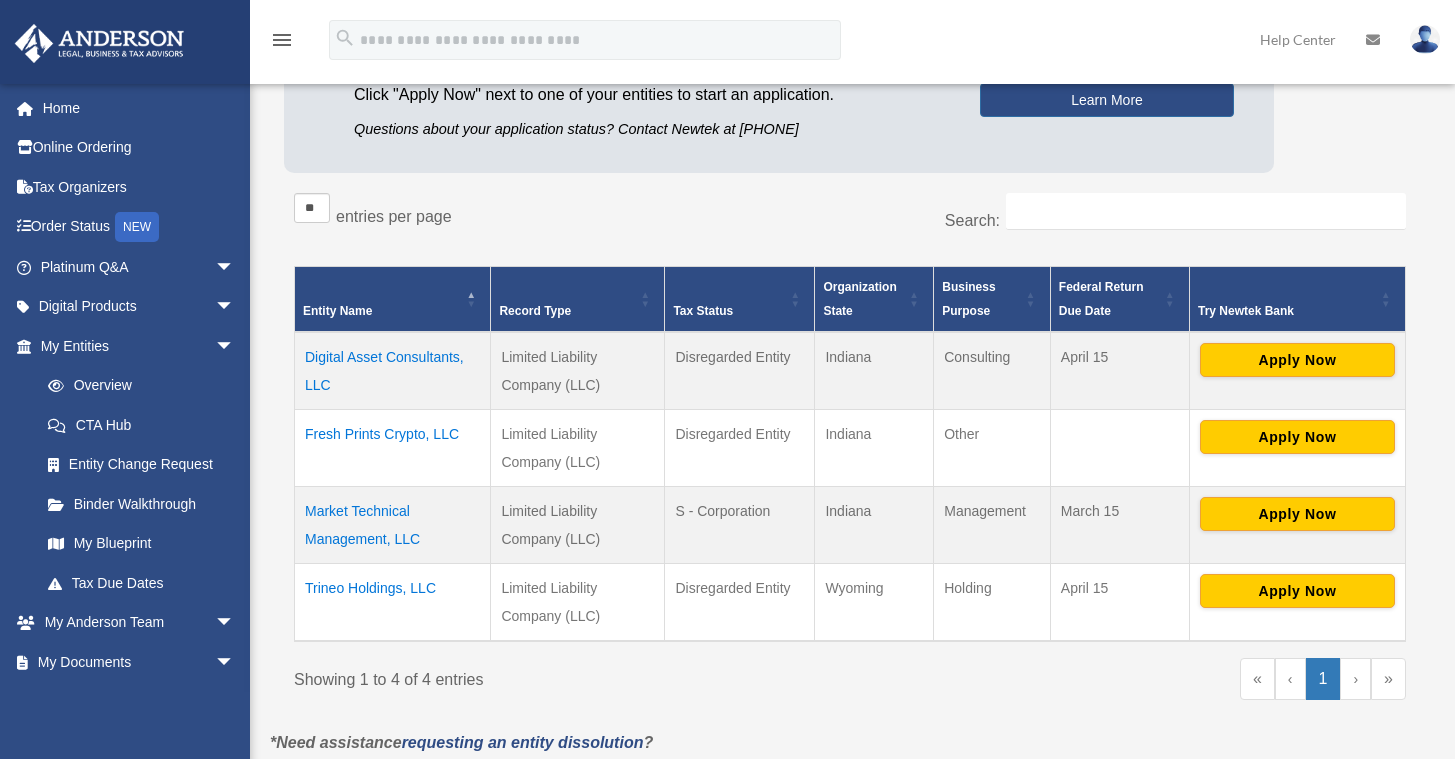 scroll, scrollTop: 233, scrollLeft: 0, axis: vertical 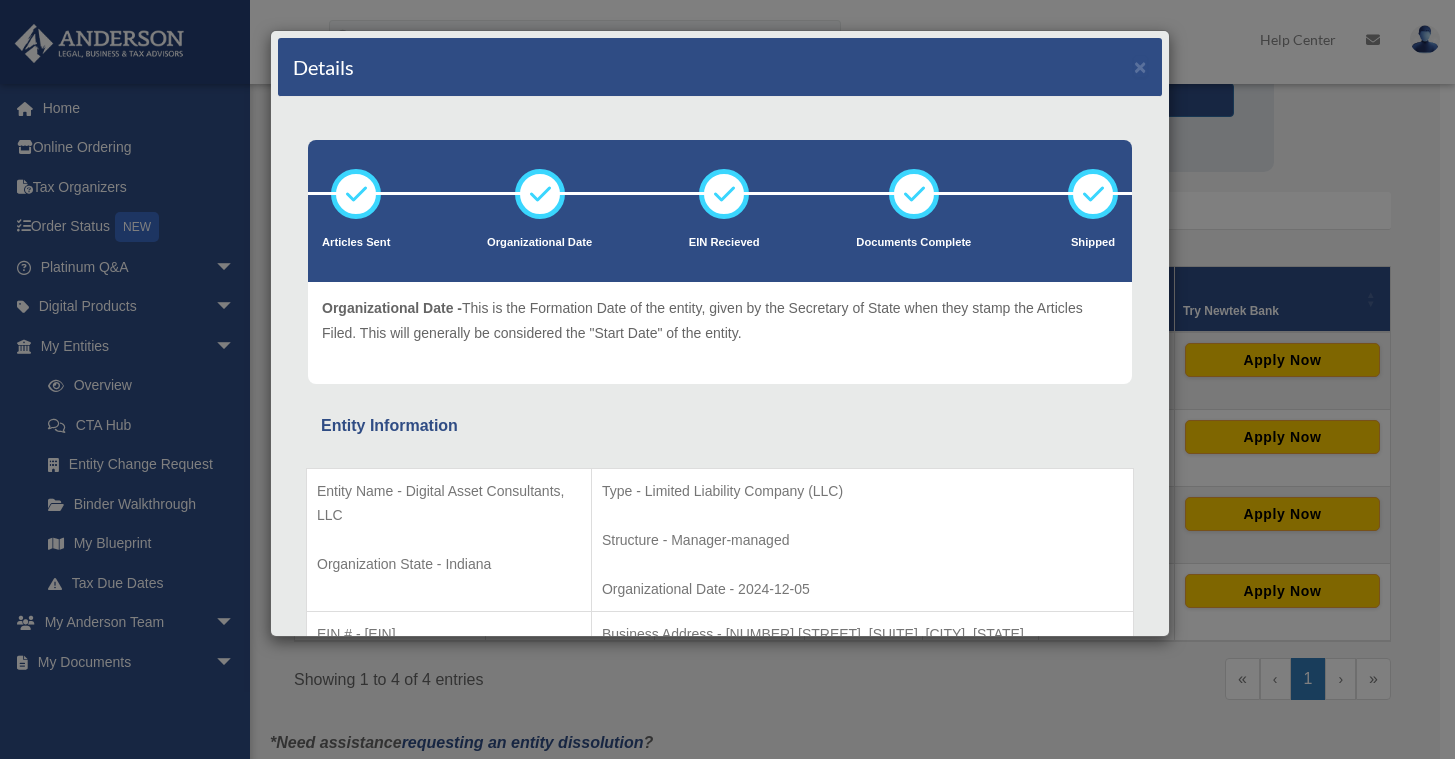 click on "×" at bounding box center [1140, 66] 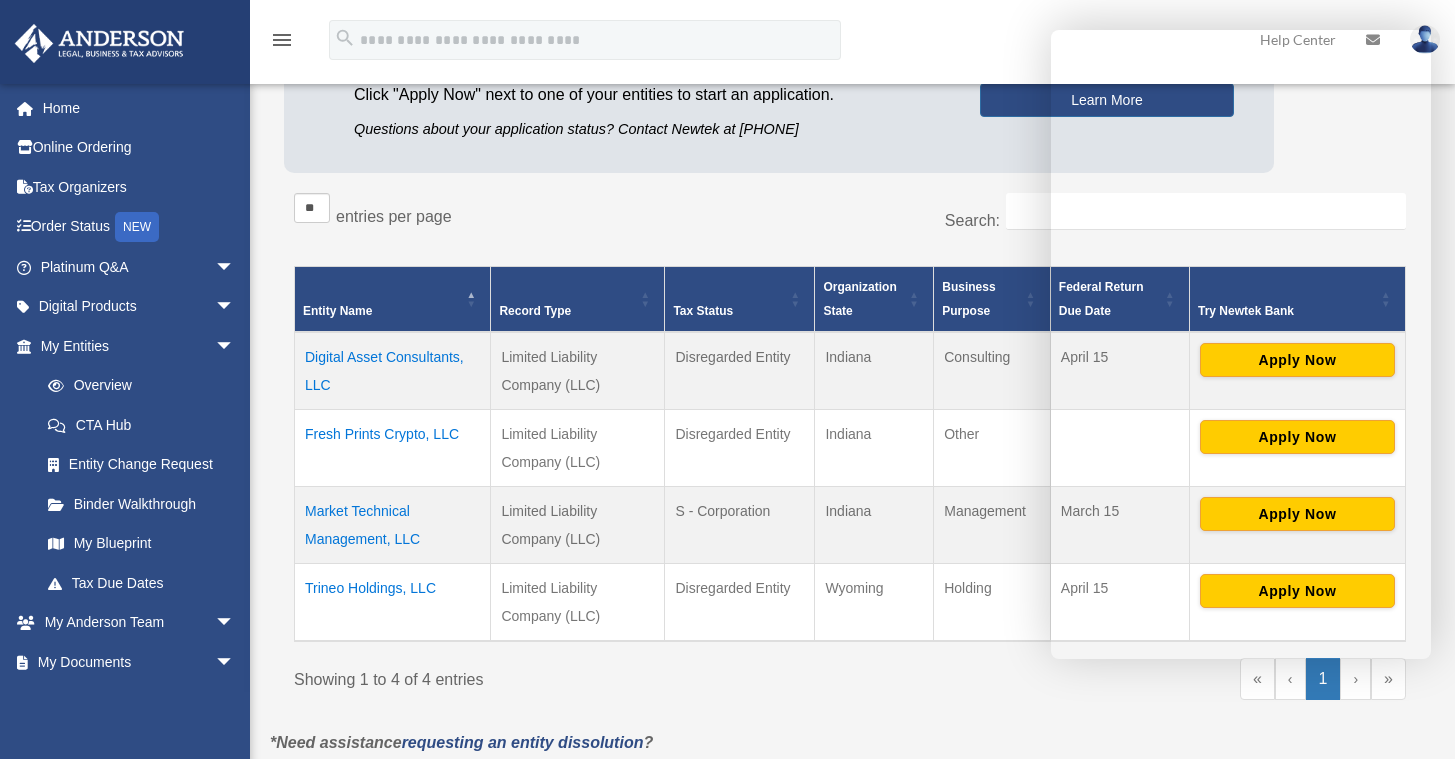 click on "Search:" at bounding box center (1128, 222) 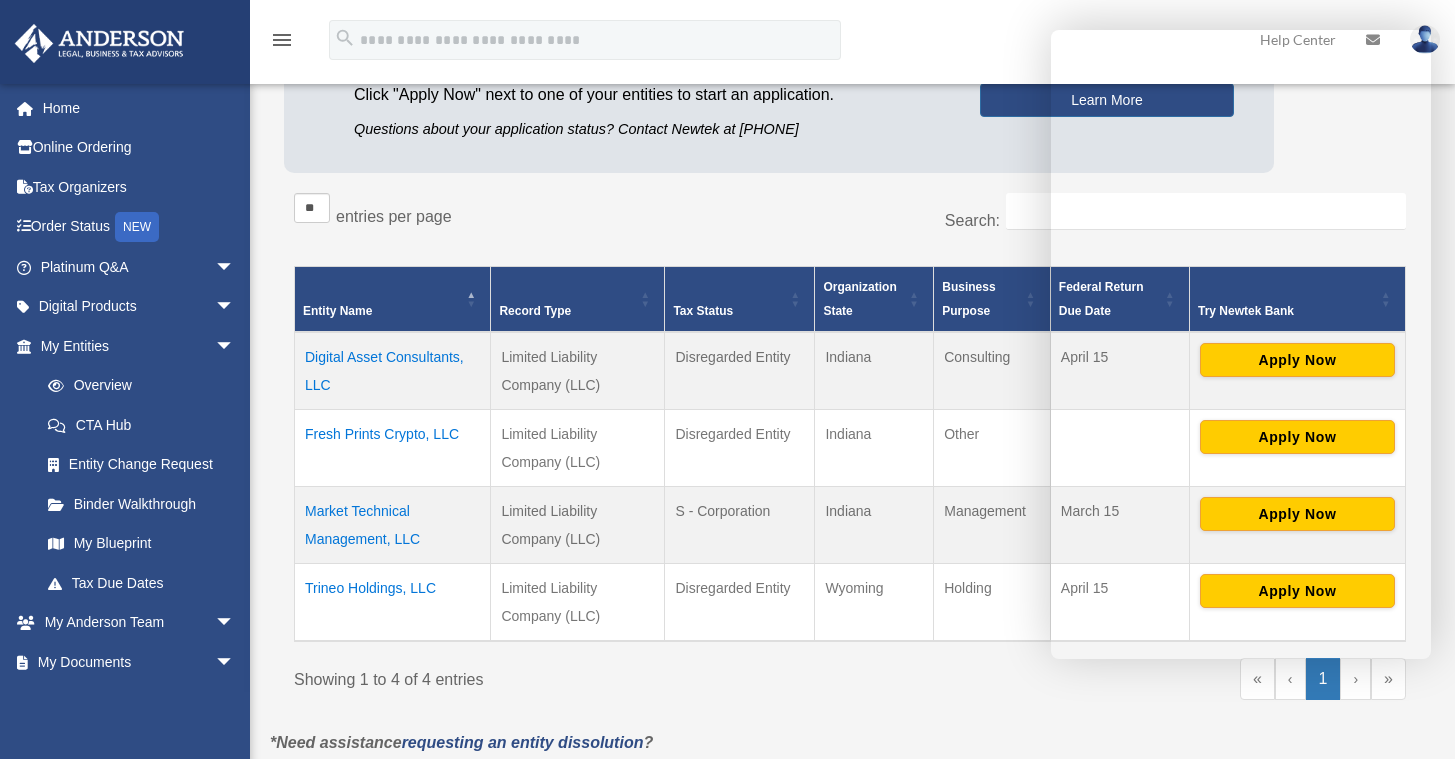 click on "Showing 1 to 4 of 4 entries « ‹ 1 › »" at bounding box center (850, 688) 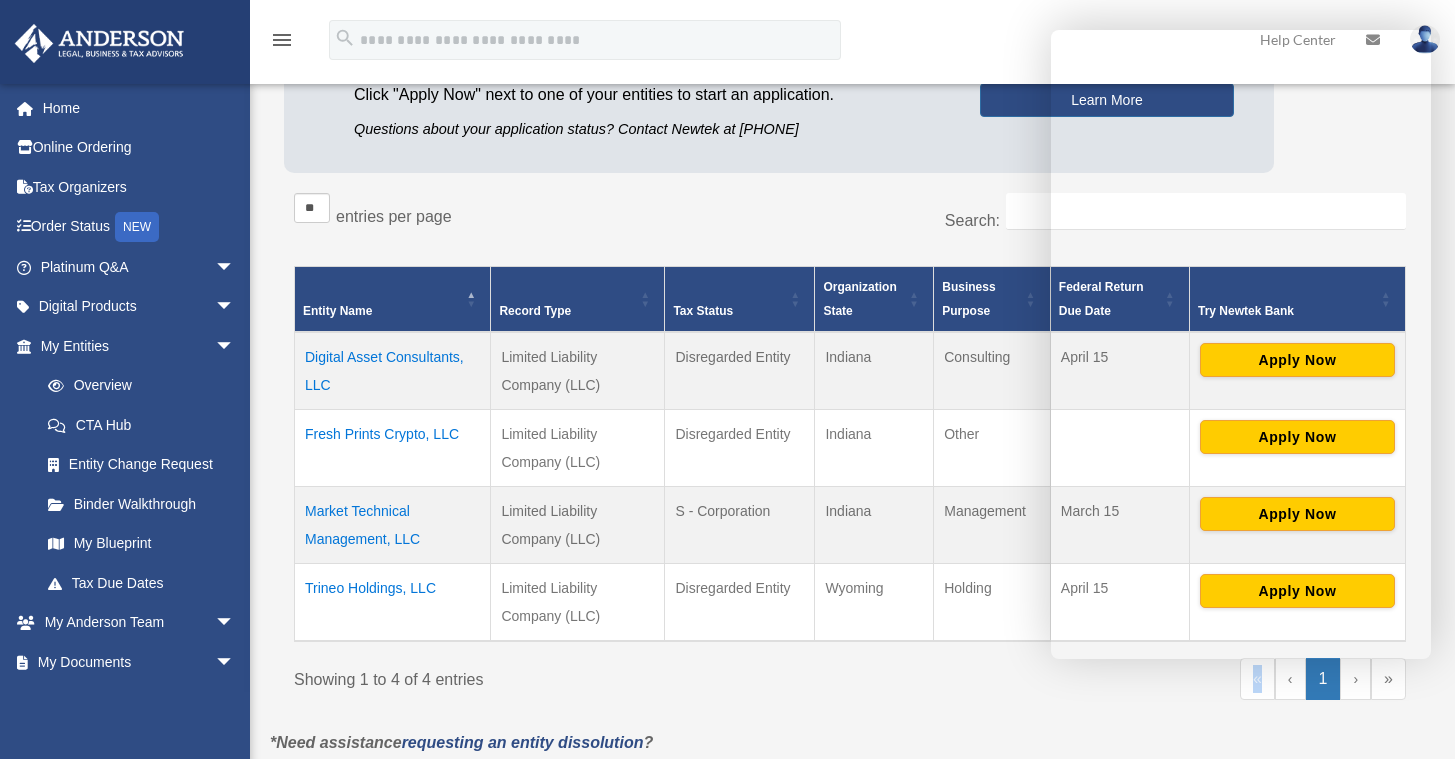 click on "Showing 1 to 4 of 4 entries « ‹ 1 › »" at bounding box center [850, 688] 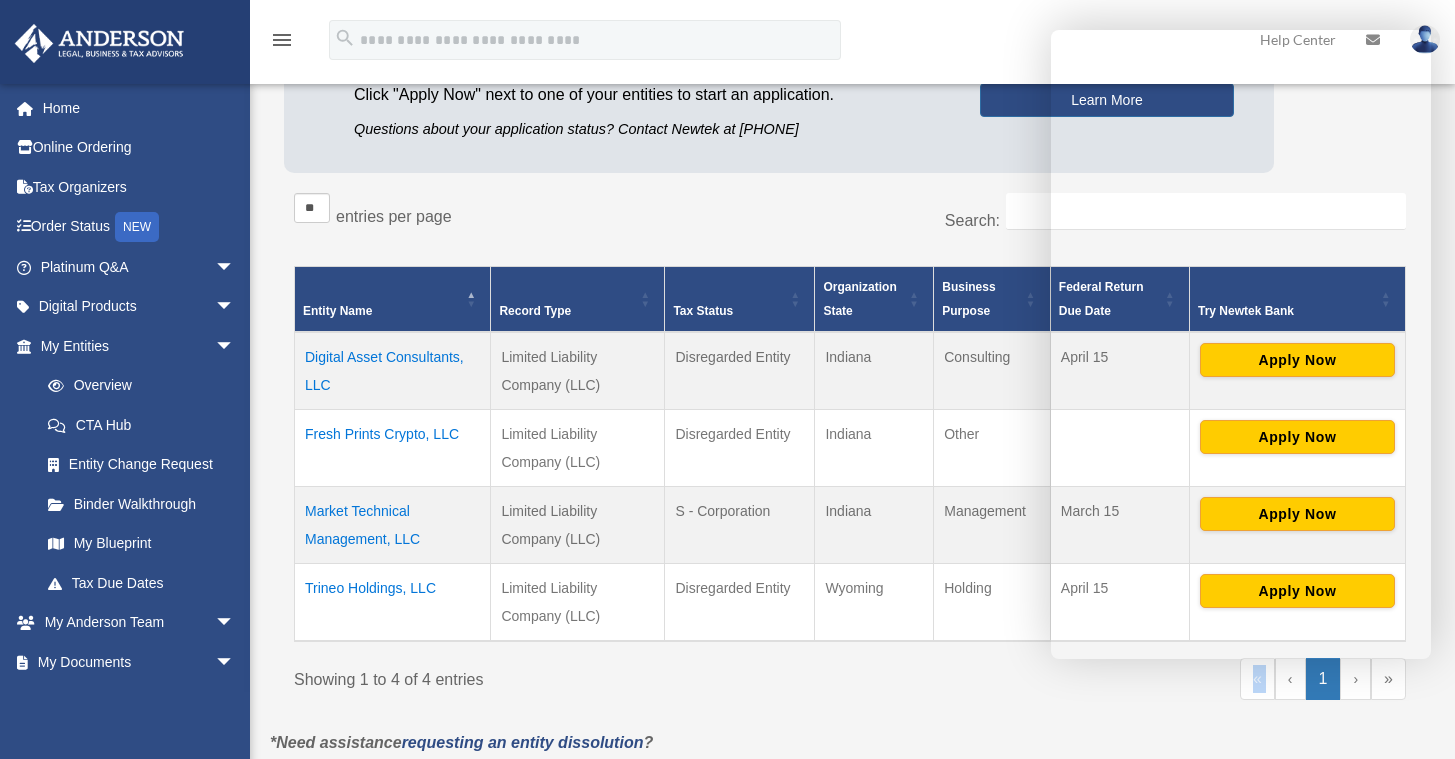 drag, startPoint x: 814, startPoint y: 706, endPoint x: 827, endPoint y: 669, distance: 39.217342 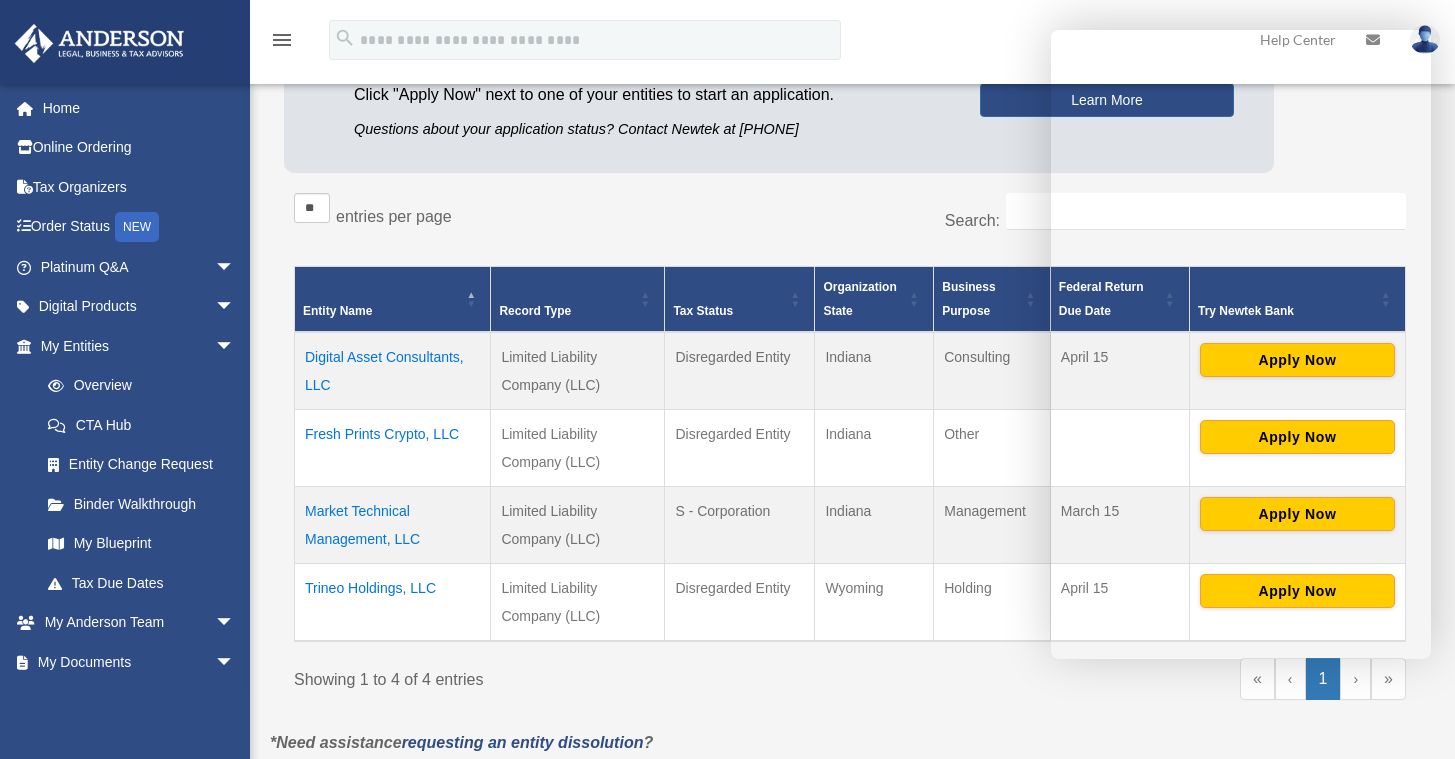 drag, startPoint x: 920, startPoint y: 149, endPoint x: 863, endPoint y: 171, distance: 61.09828 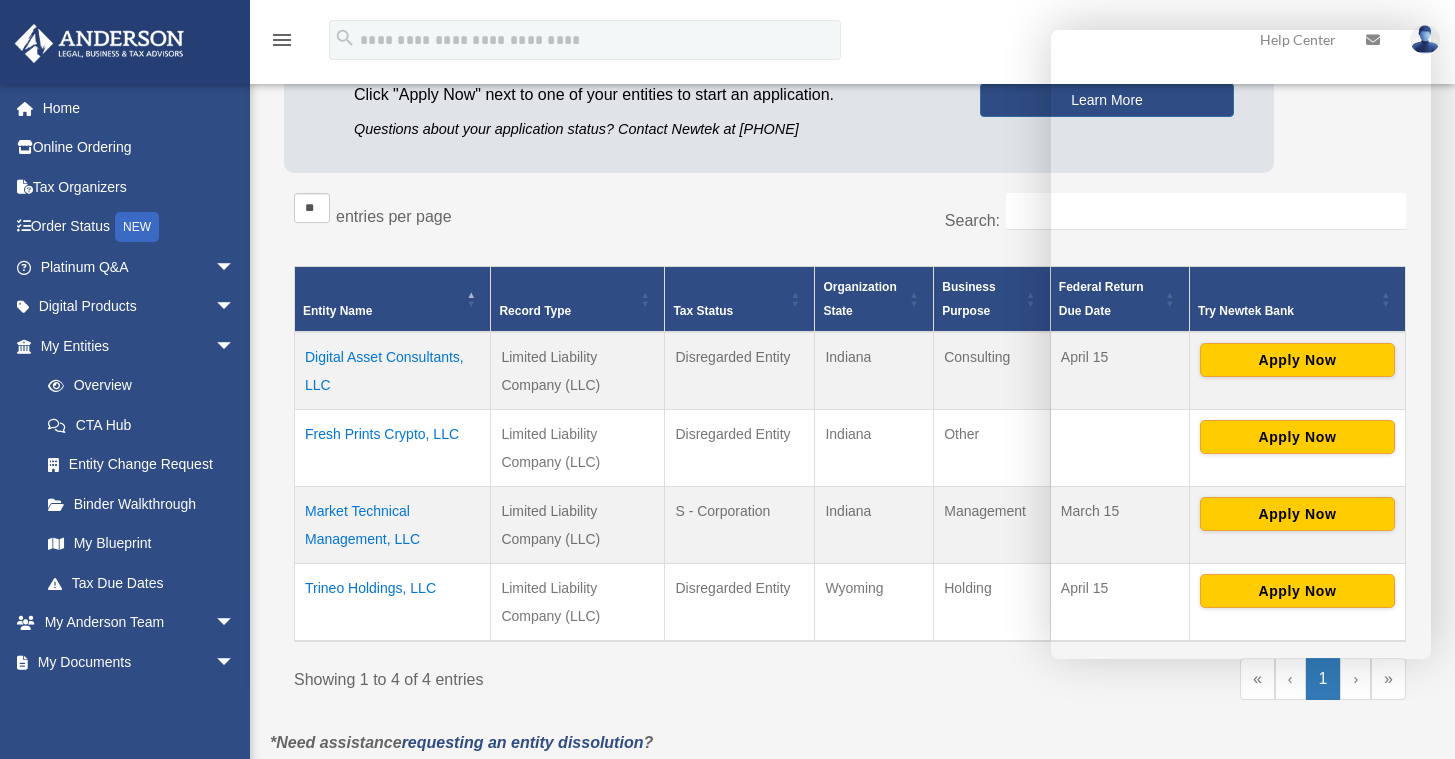 drag, startPoint x: 766, startPoint y: 682, endPoint x: 760, endPoint y: 667, distance: 16.155495 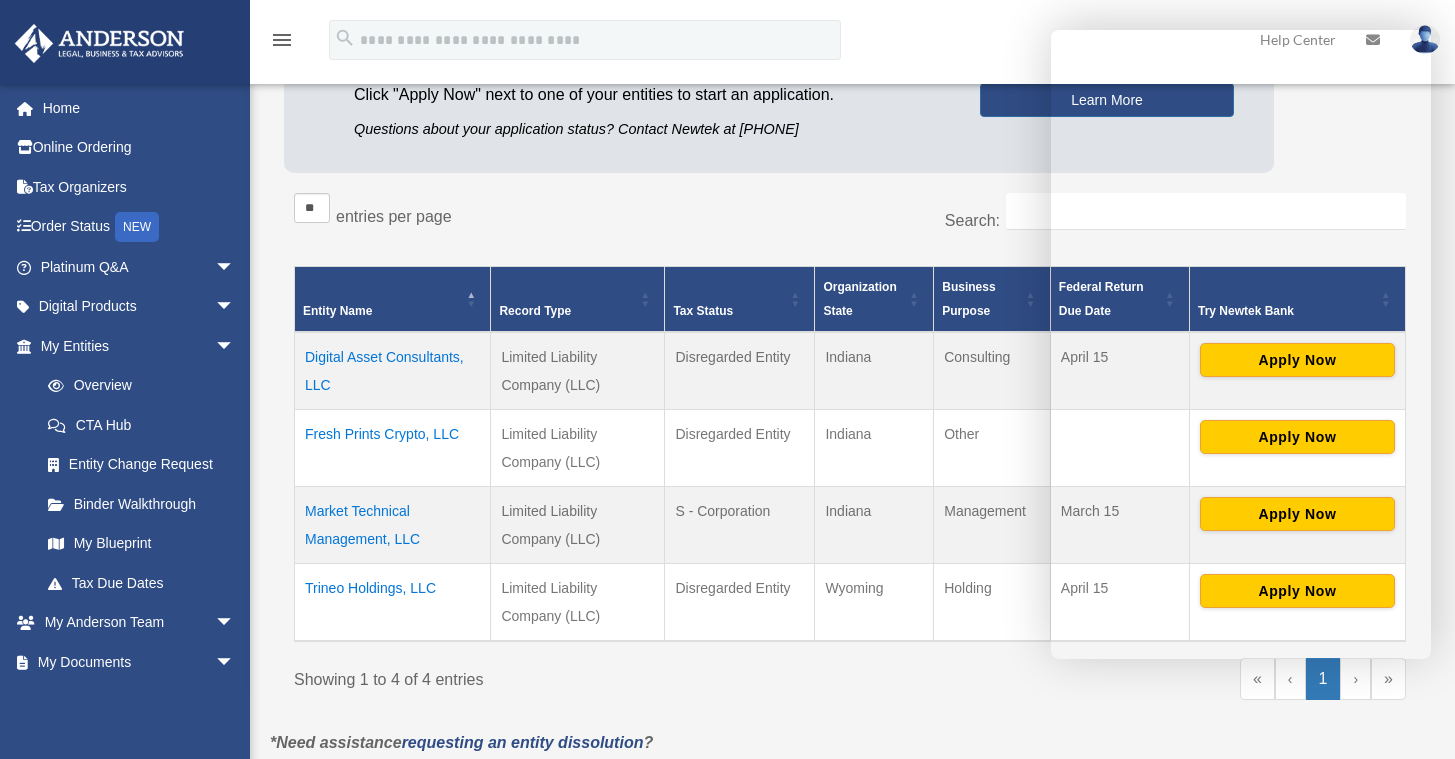 drag, startPoint x: 784, startPoint y: 712, endPoint x: 786, endPoint y: 702, distance: 10.198039 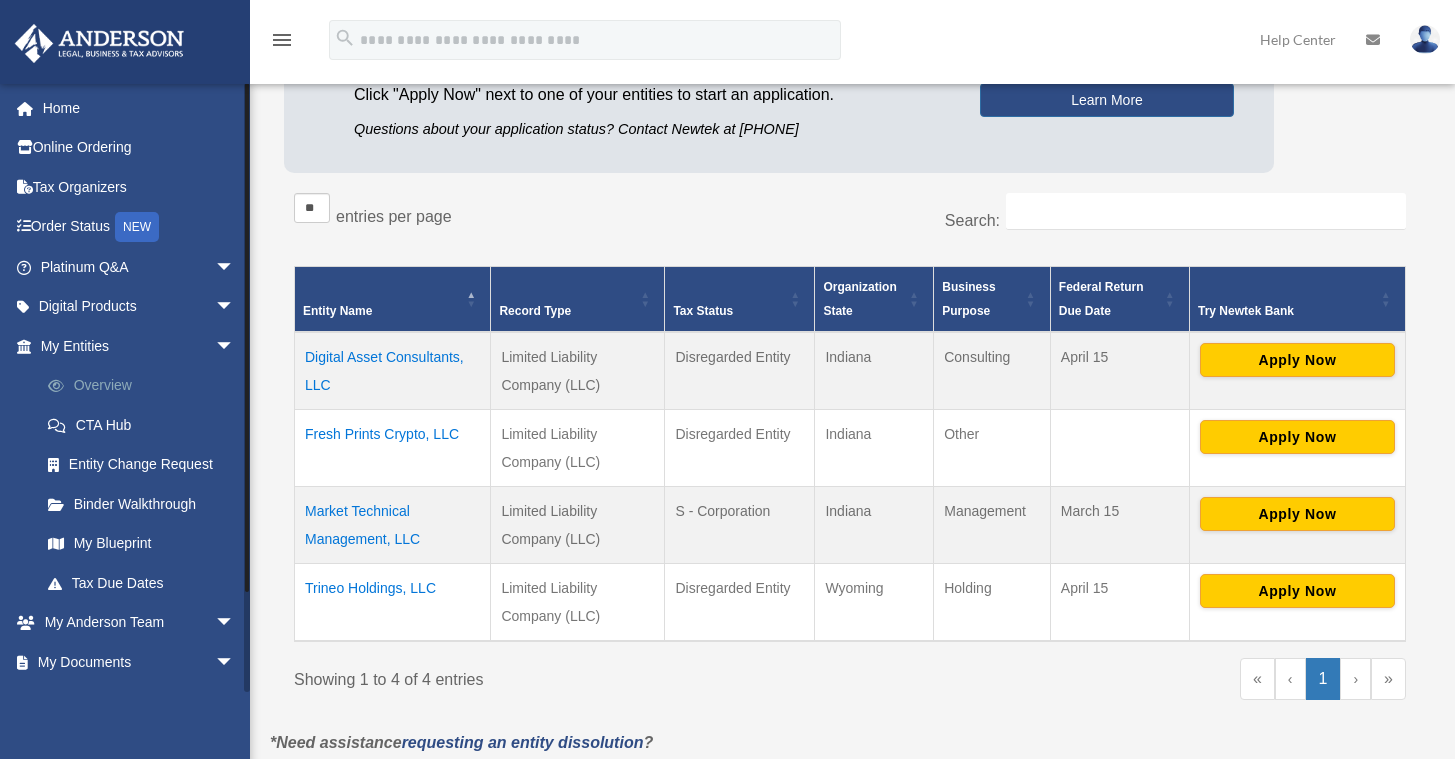 scroll, scrollTop: 232, scrollLeft: 0, axis: vertical 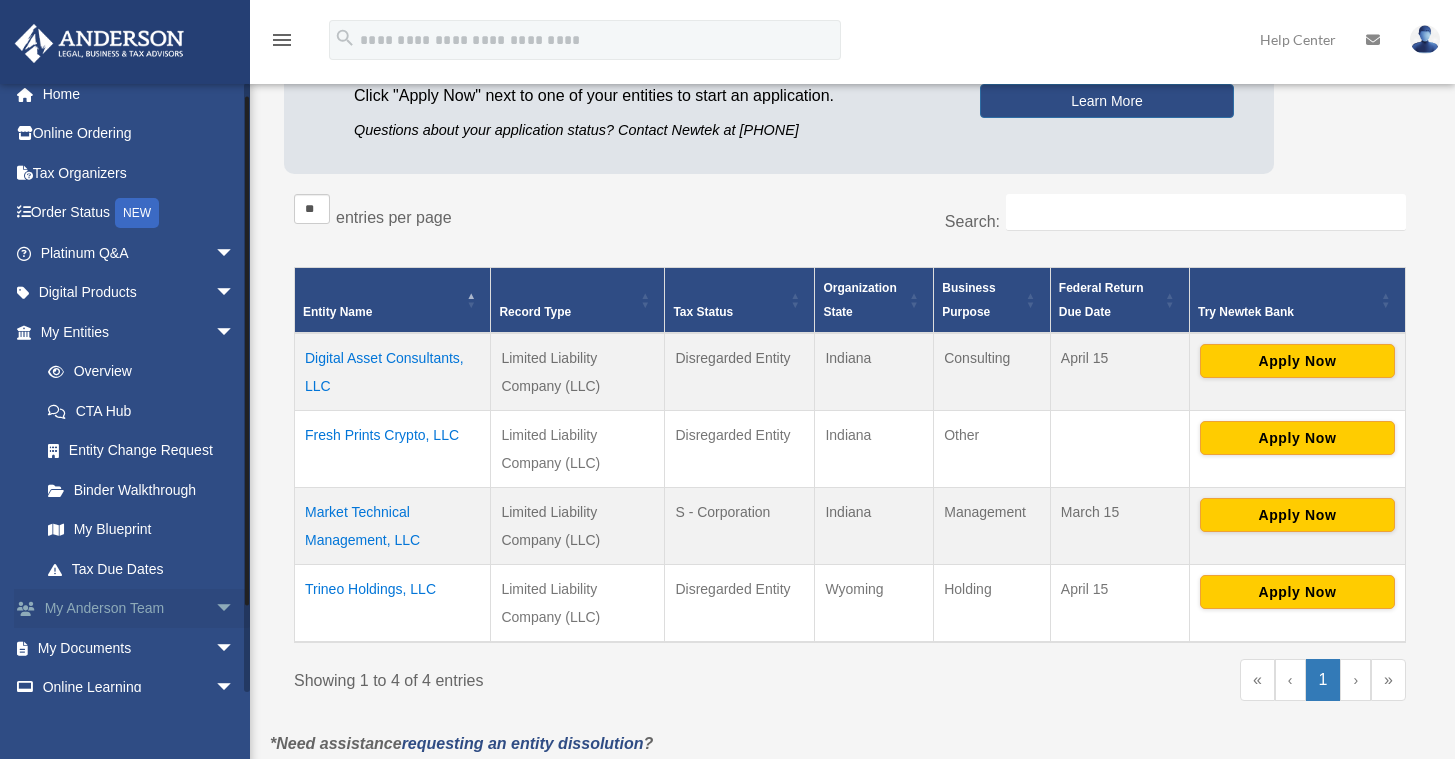 click on "arrow_drop_down" at bounding box center (235, 609) 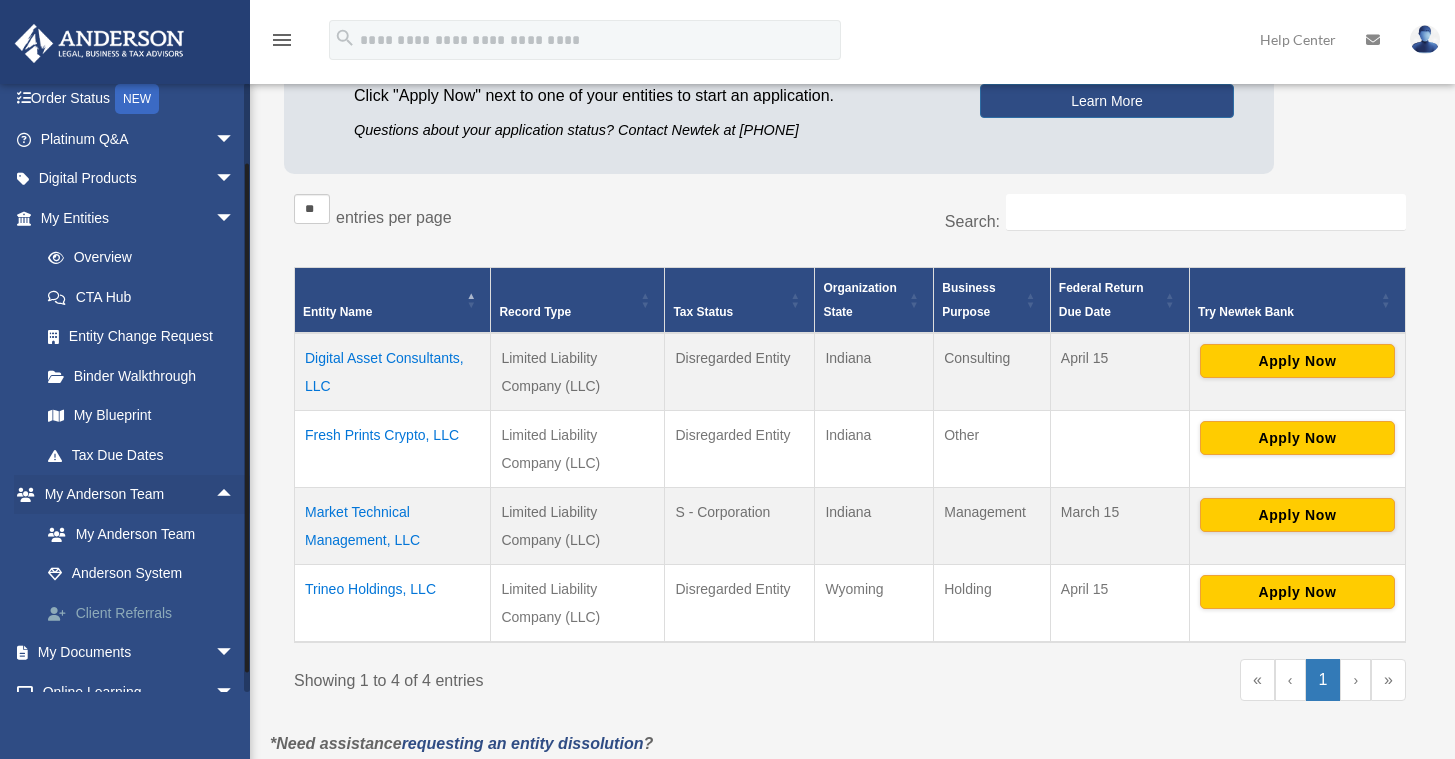 scroll, scrollTop: 186, scrollLeft: 0, axis: vertical 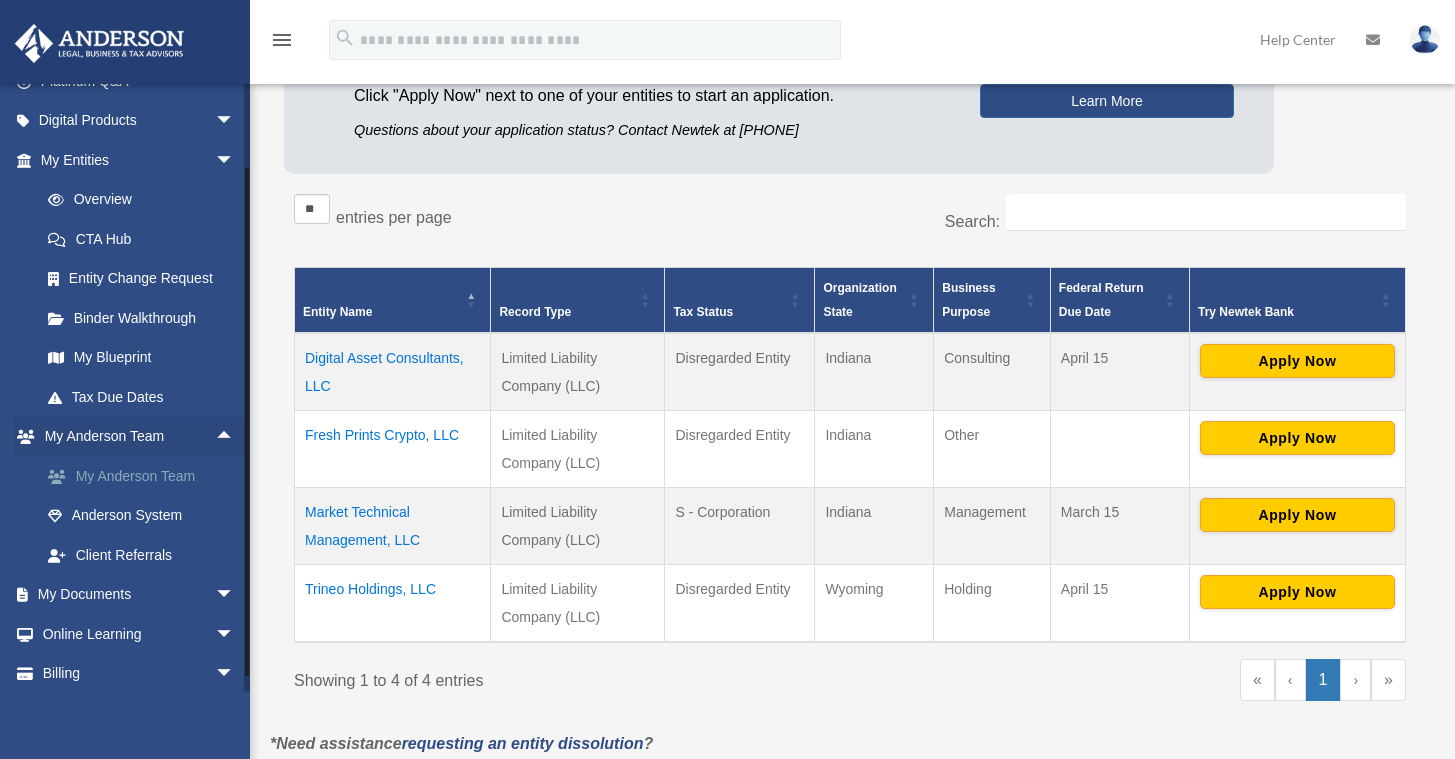 click on "My Anderson Team" at bounding box center [146, 476] 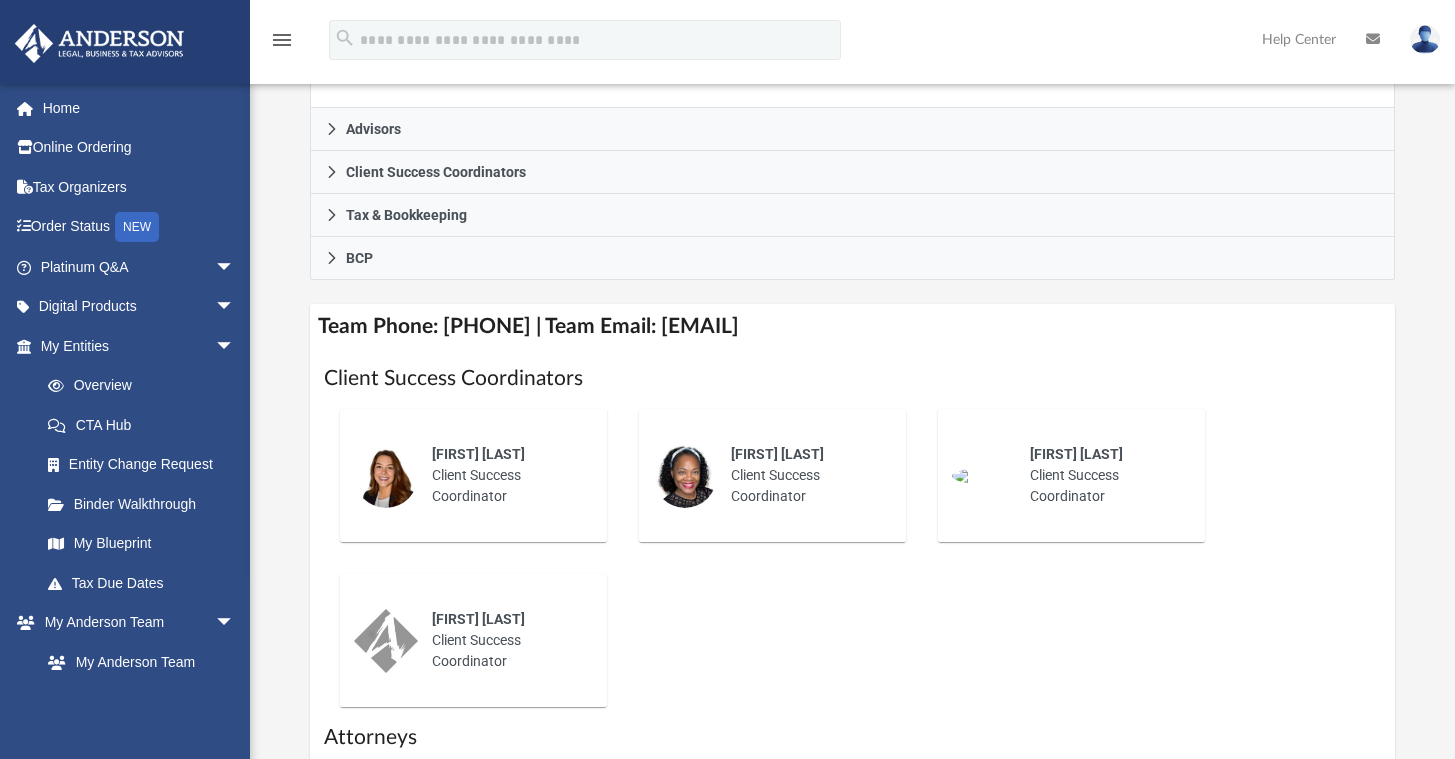scroll, scrollTop: 764, scrollLeft: 0, axis: vertical 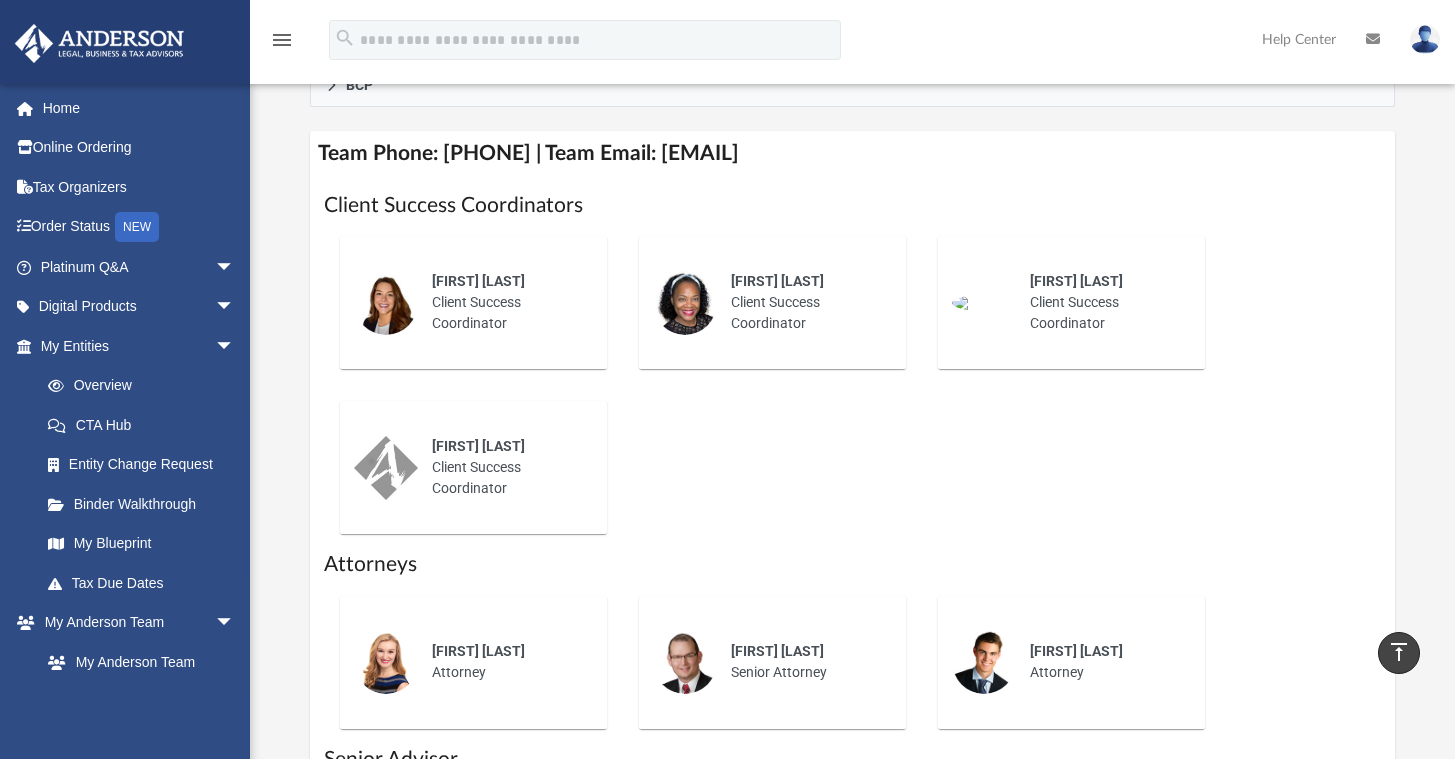 click at bounding box center [386, 303] 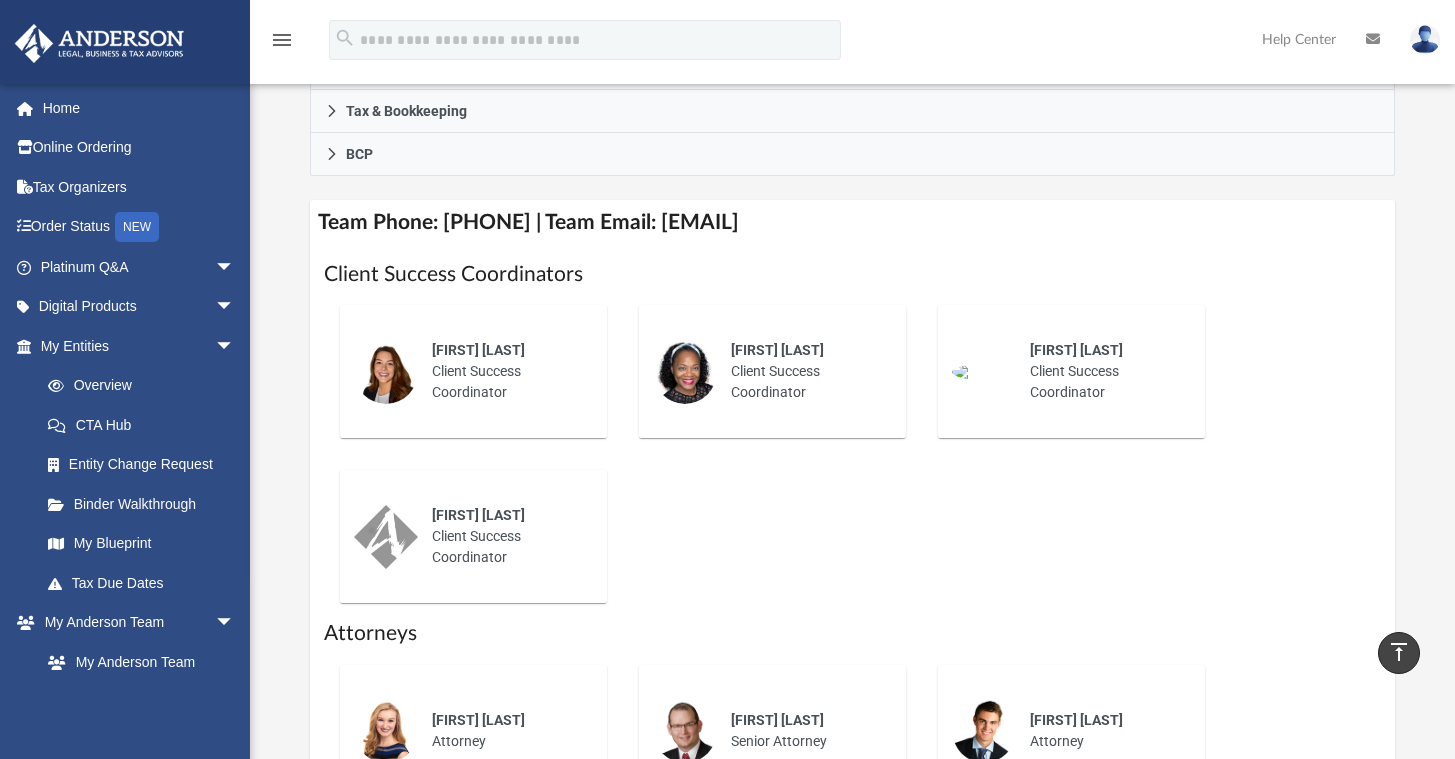 scroll, scrollTop: 687, scrollLeft: 0, axis: vertical 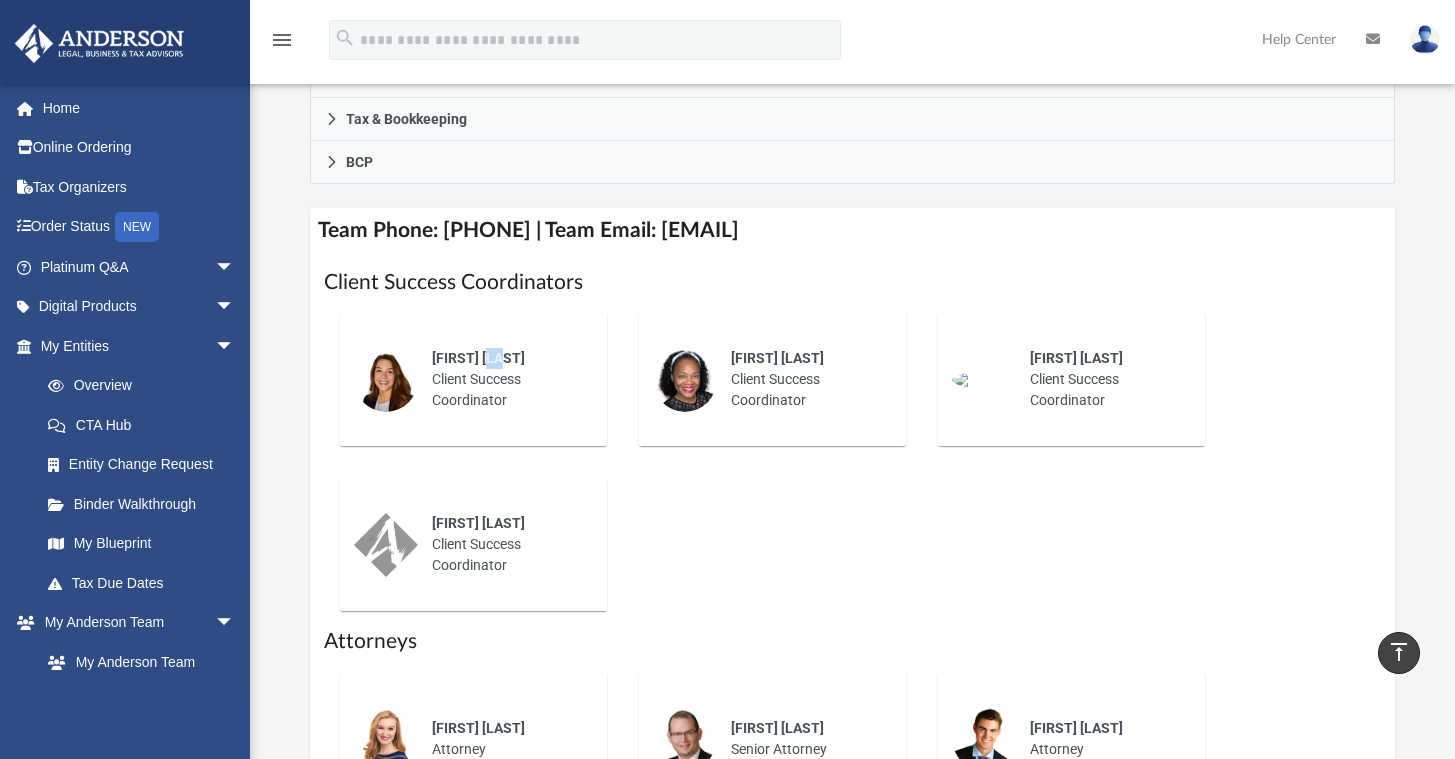 click on "Olivia Mann" at bounding box center (505, 358) 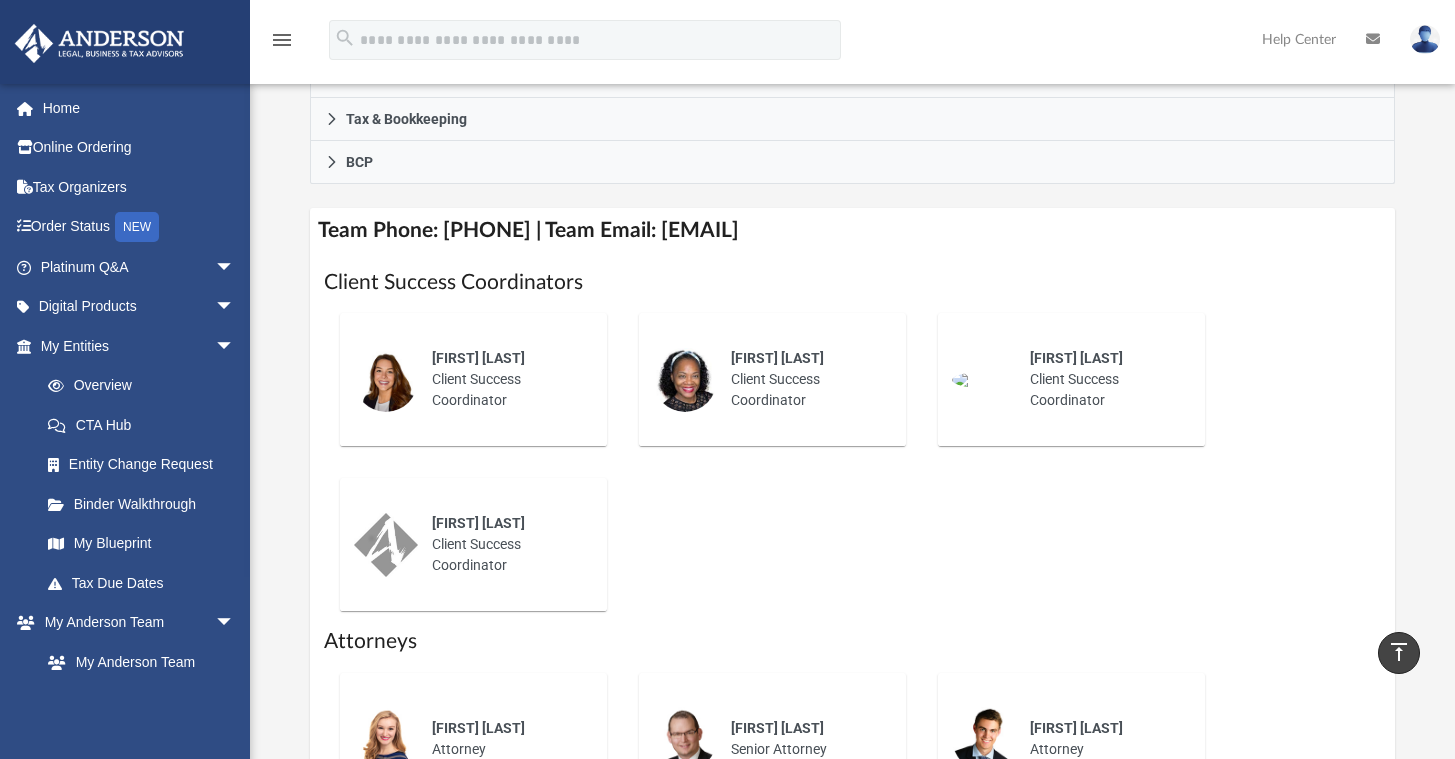 drag, startPoint x: 622, startPoint y: 479, endPoint x: 633, endPoint y: 484, distance: 12.083046 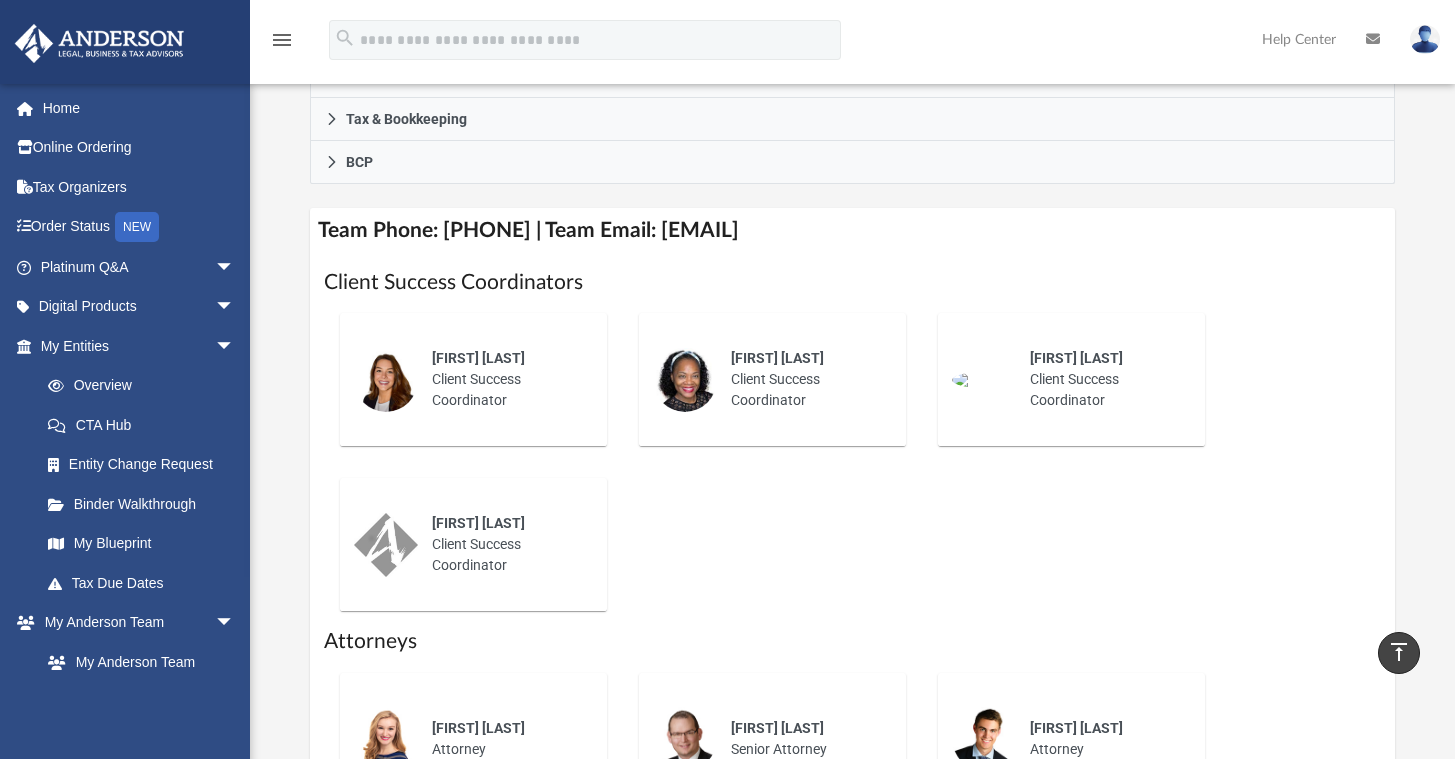 copy on "myteam@andersonadvisors.com" 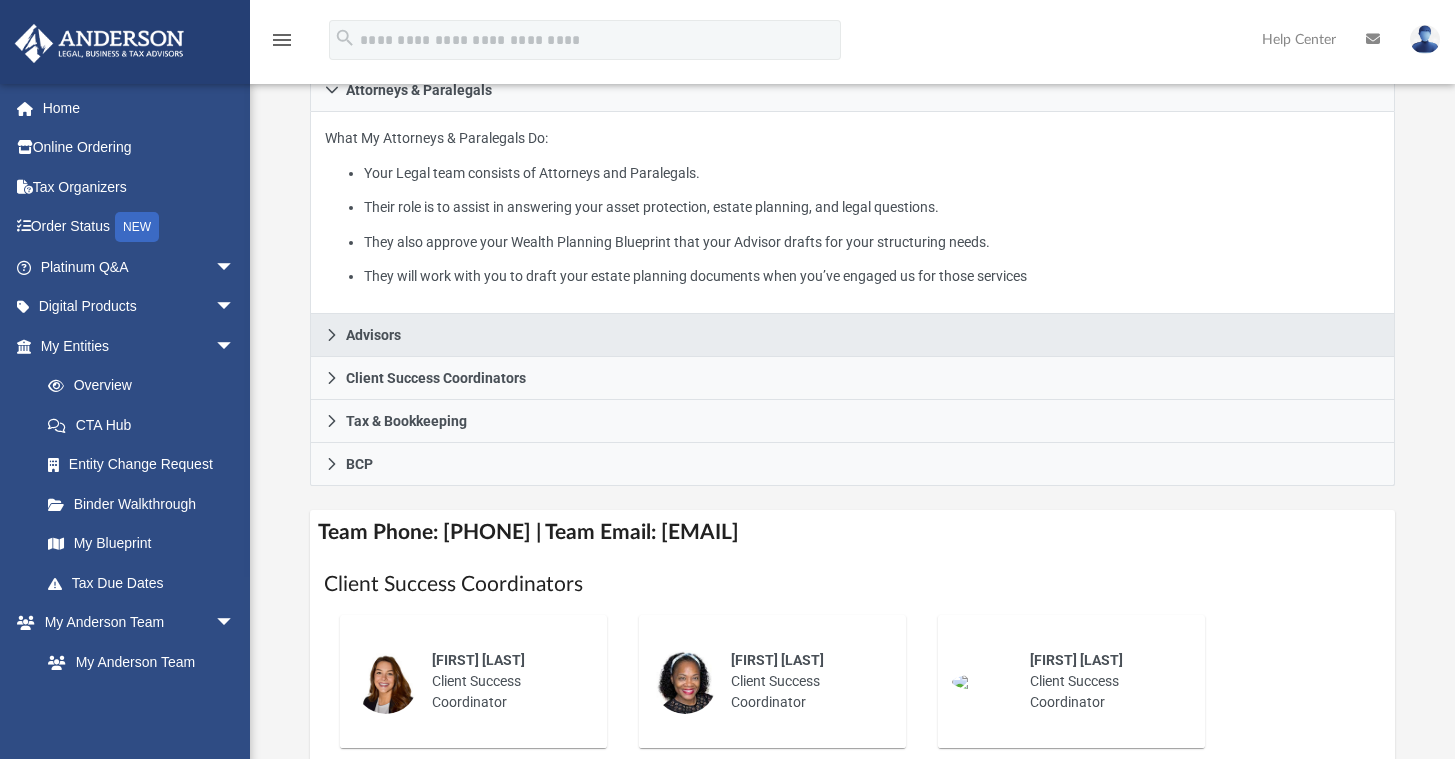 scroll, scrollTop: 387, scrollLeft: 0, axis: vertical 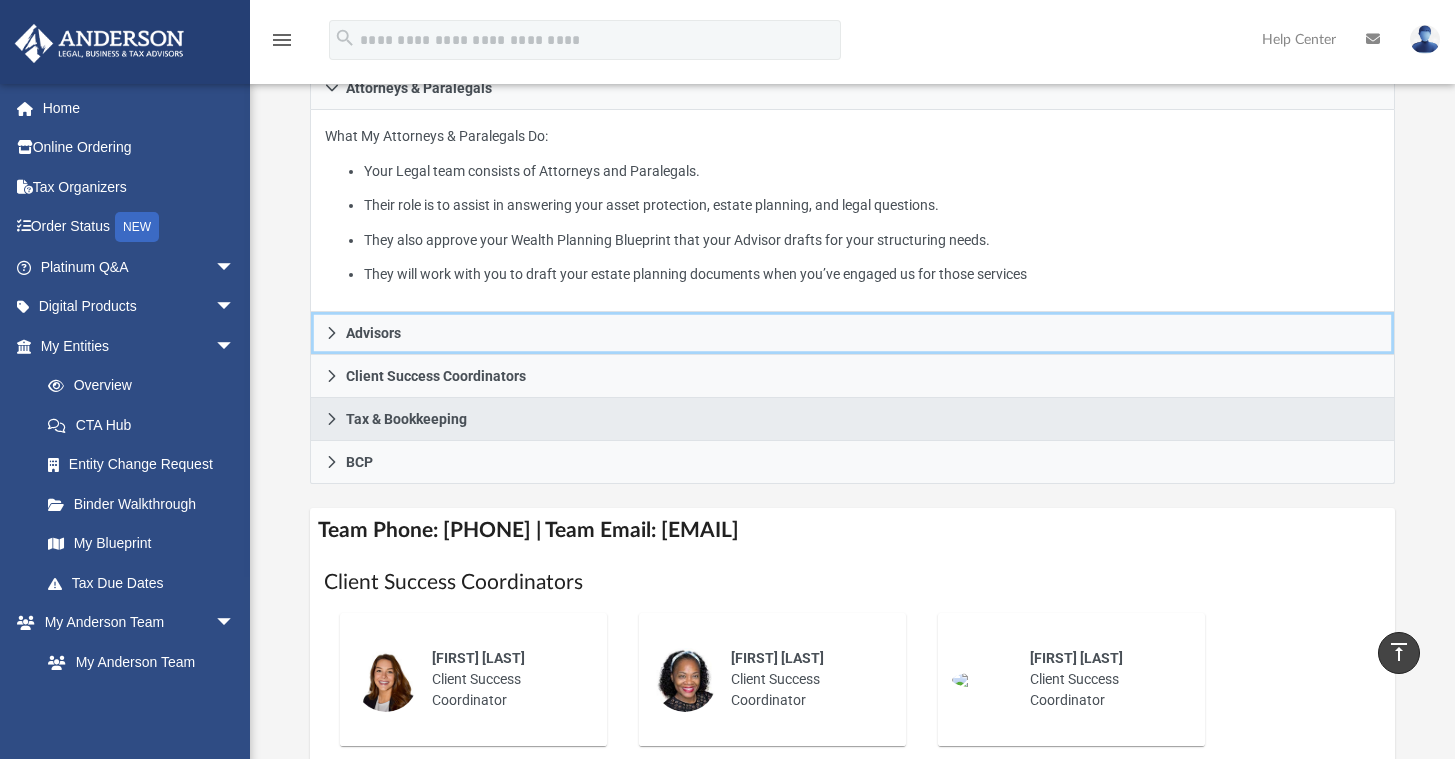click 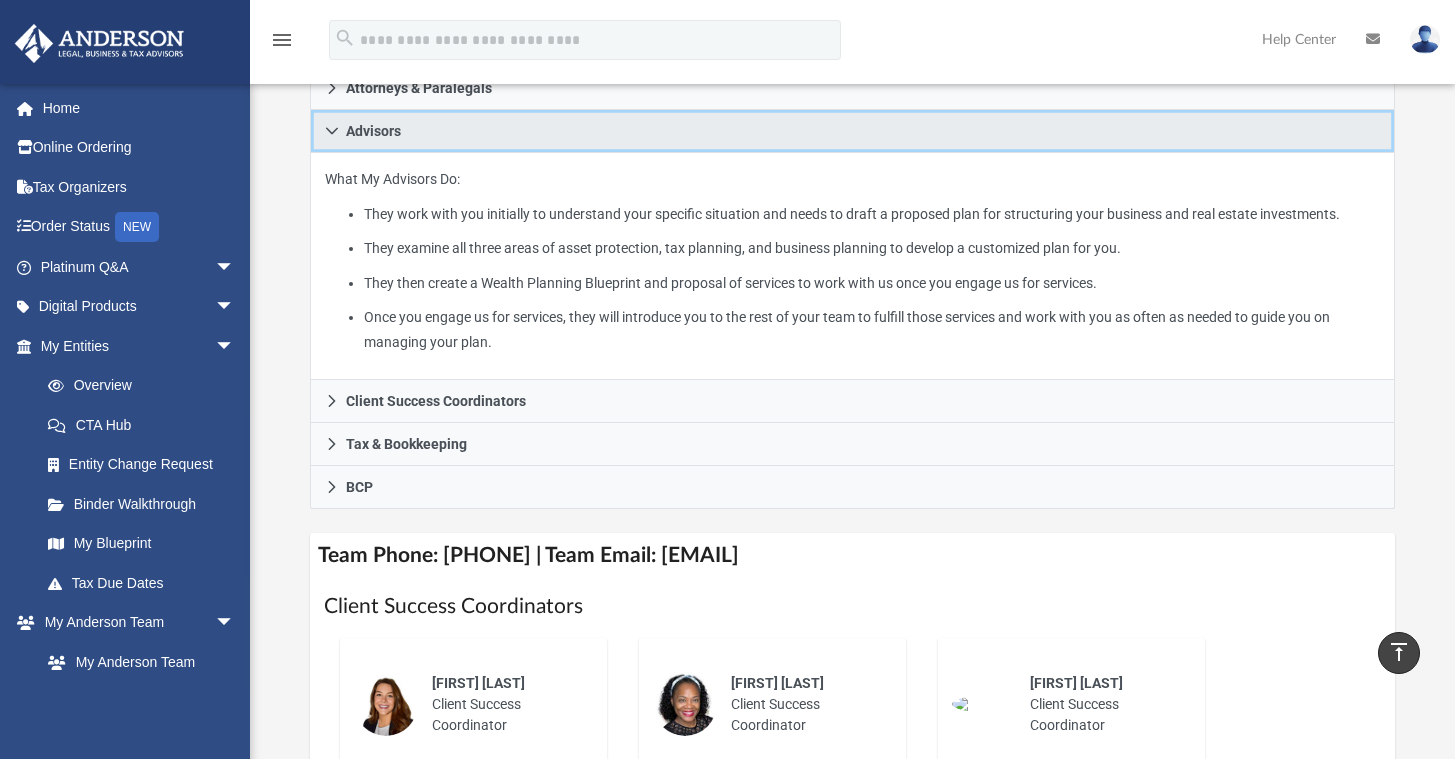click 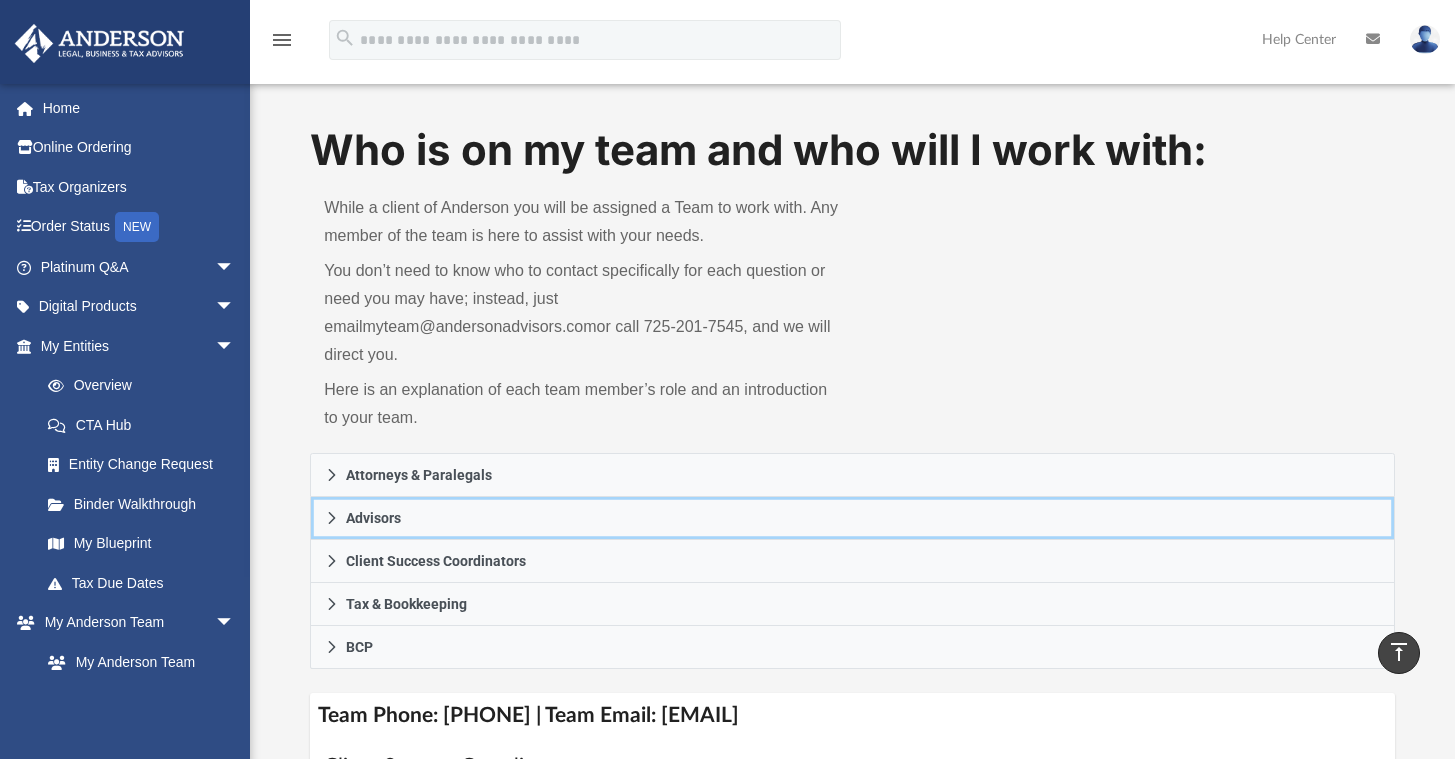 scroll, scrollTop: 0, scrollLeft: 0, axis: both 